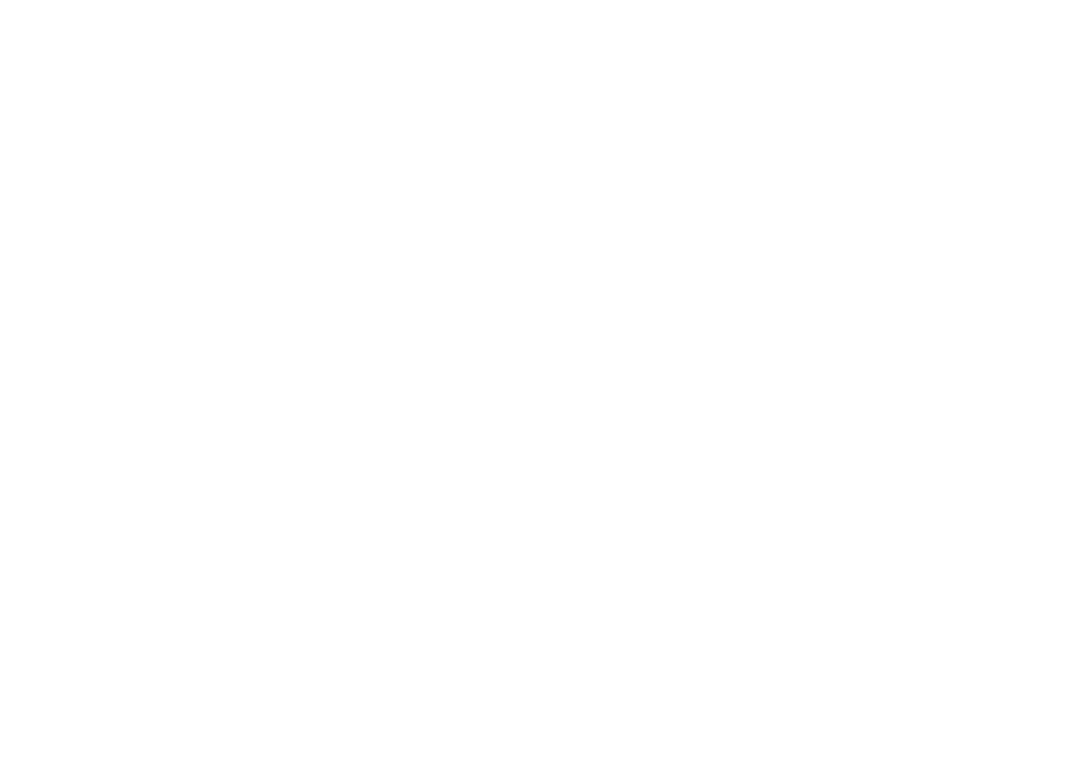 scroll, scrollTop: 0, scrollLeft: 0, axis: both 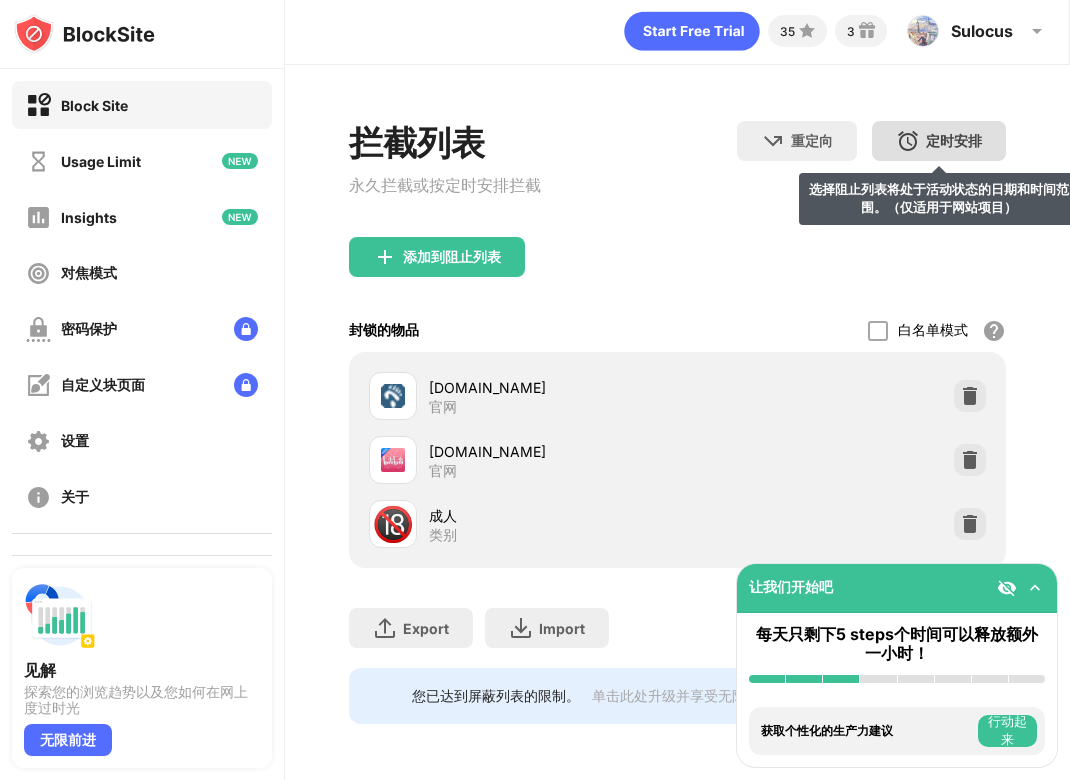 click on "定时安排 选择阻止列表将处于活动状态的日期和时间范围。（仅适用于网站项目）" at bounding box center (939, 141) 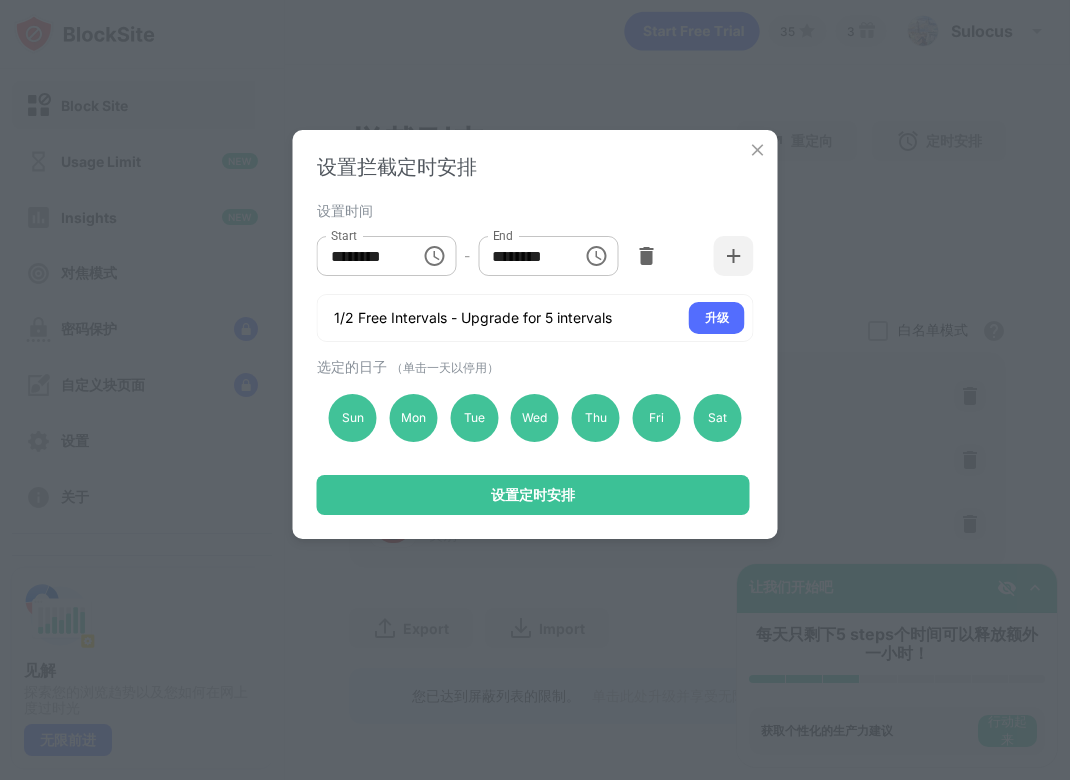 click at bounding box center [758, 150] 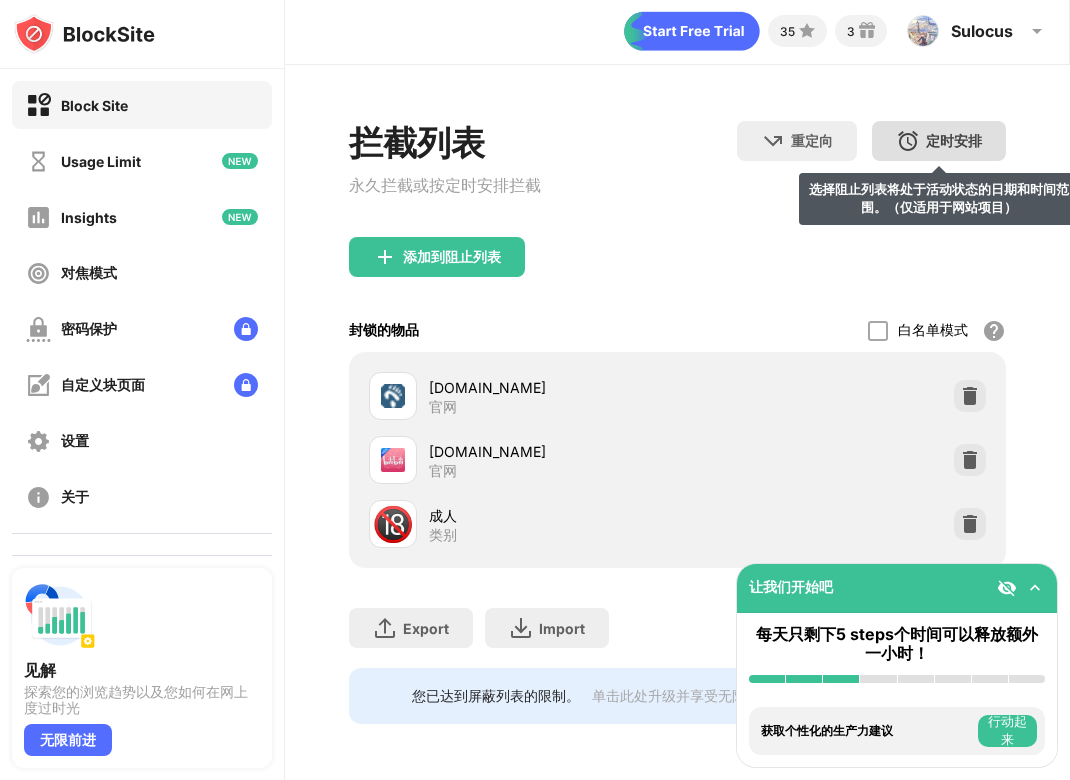 click on "定时安排" at bounding box center [954, 141] 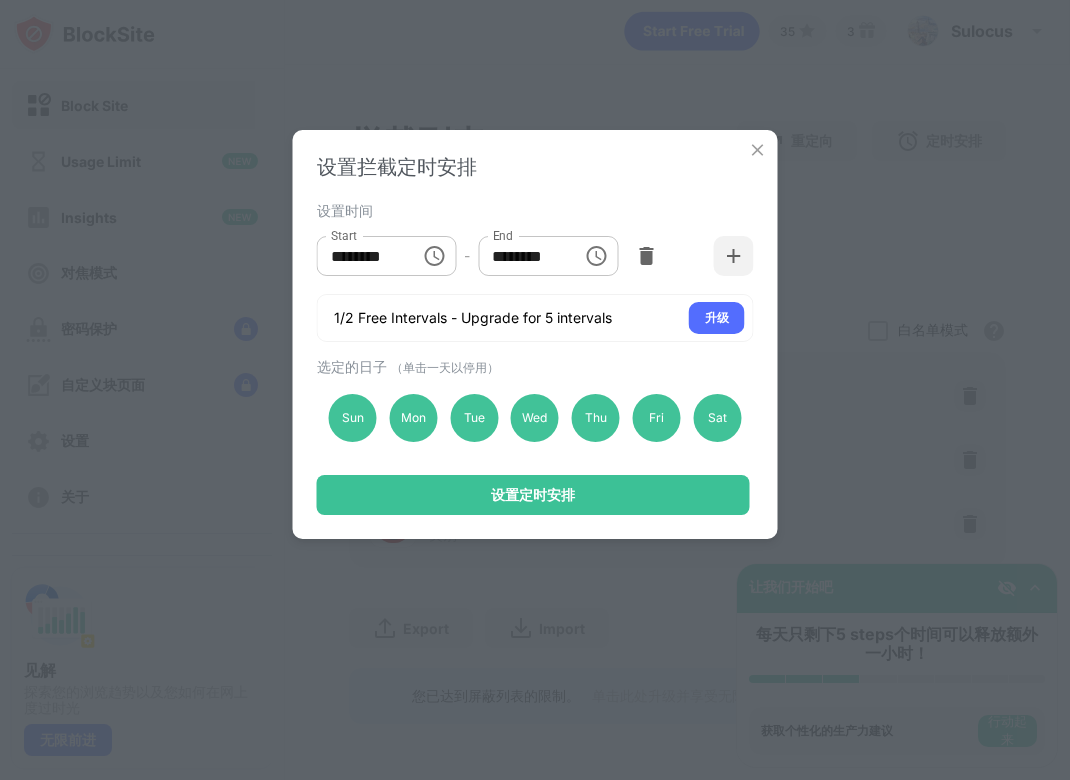 click on "********" at bounding box center [362, 256] 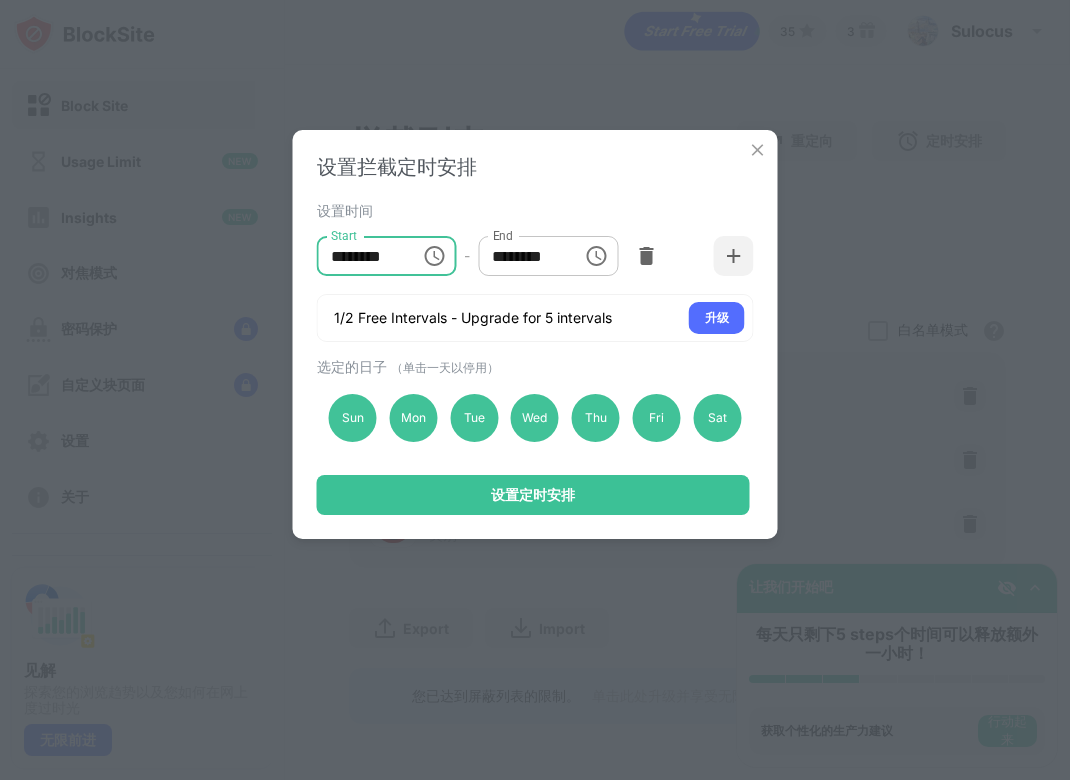 click 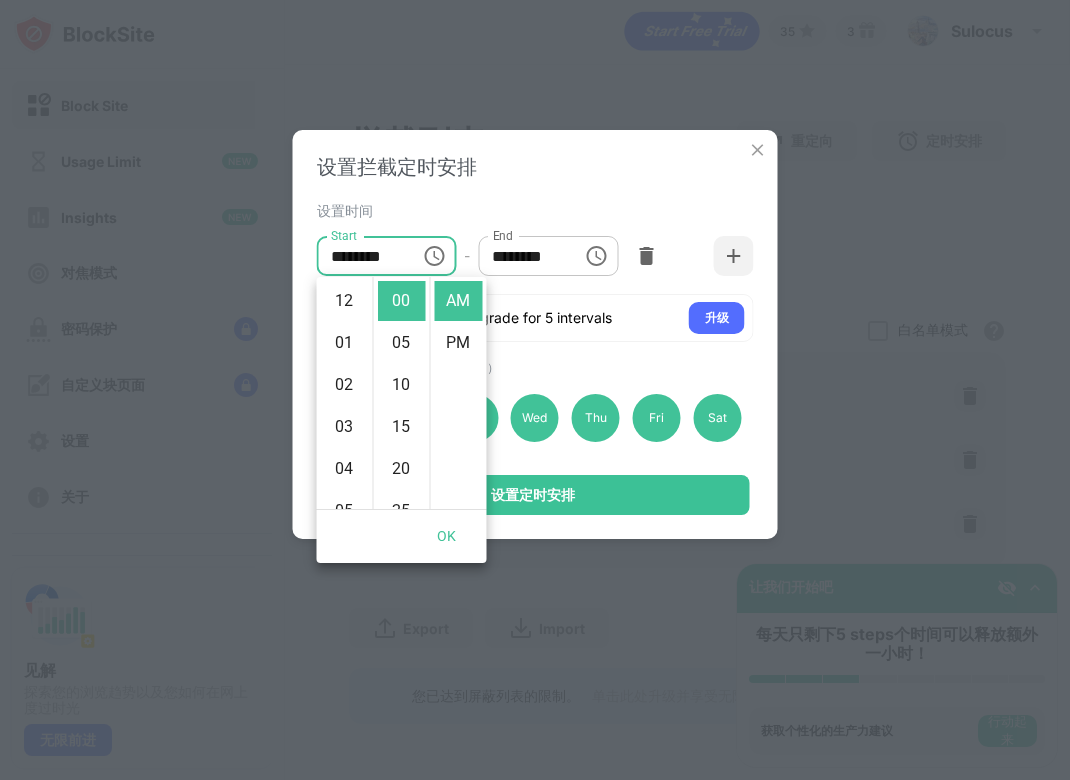 scroll, scrollTop: 378, scrollLeft: 0, axis: vertical 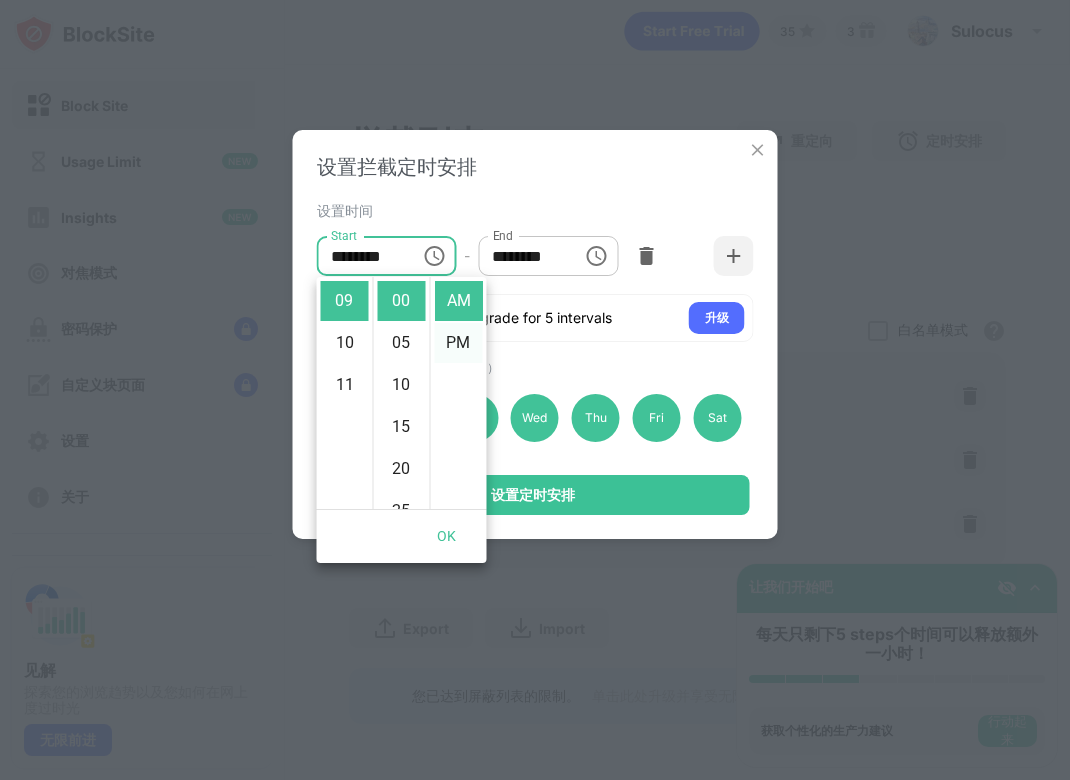 click on "PM" at bounding box center (459, 343) 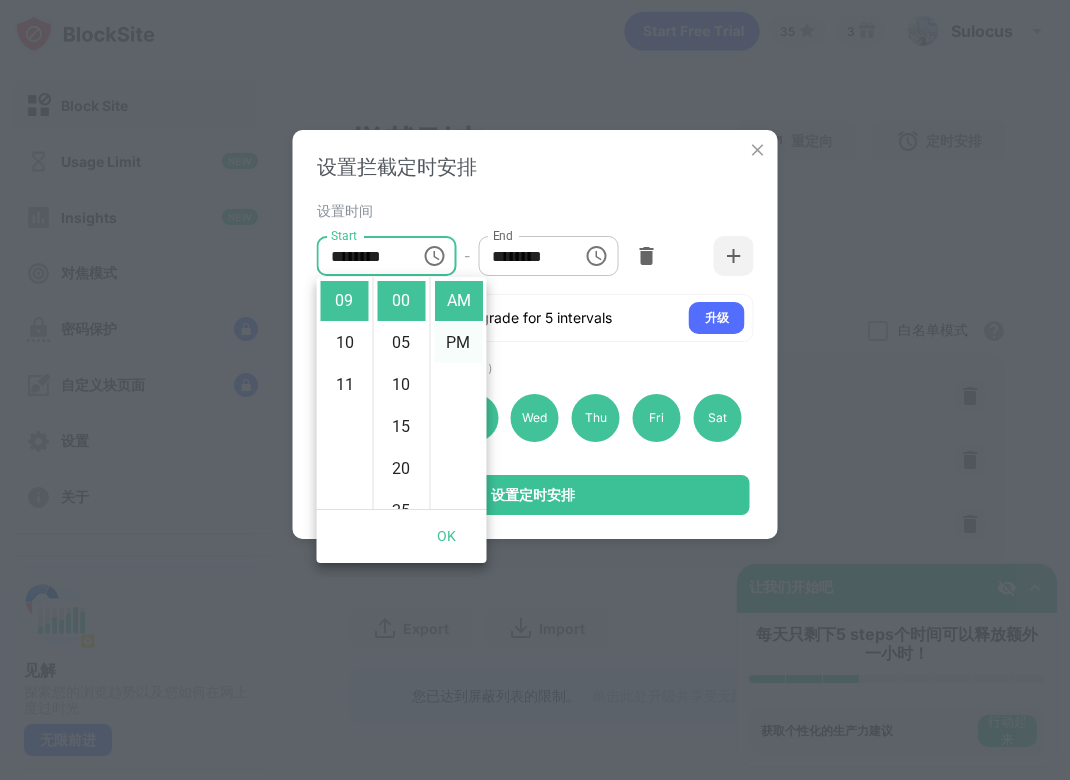 type on "********" 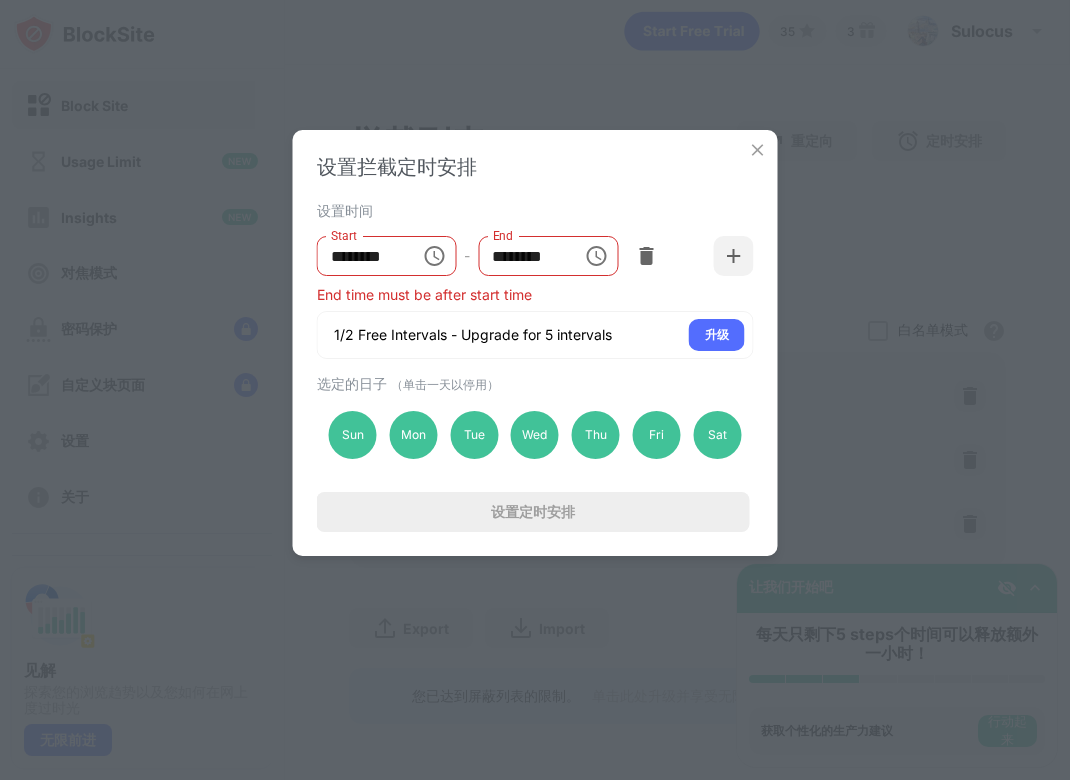 scroll, scrollTop: 42, scrollLeft: 0, axis: vertical 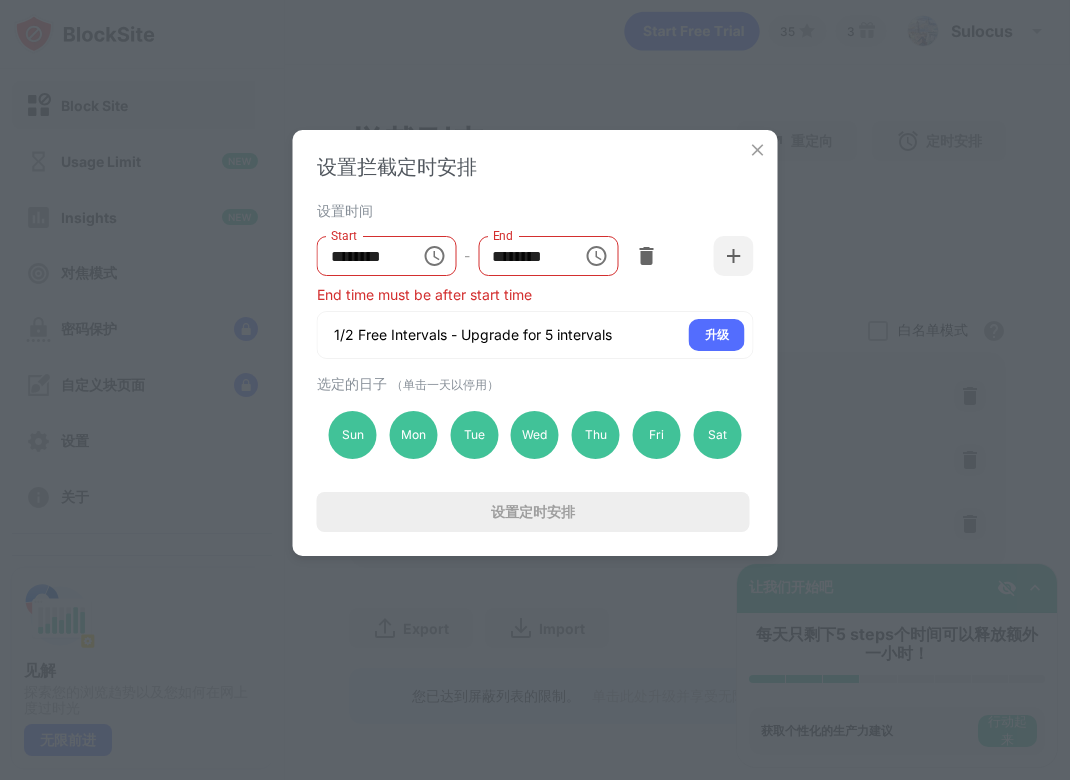 click on "********" at bounding box center [523, 256] 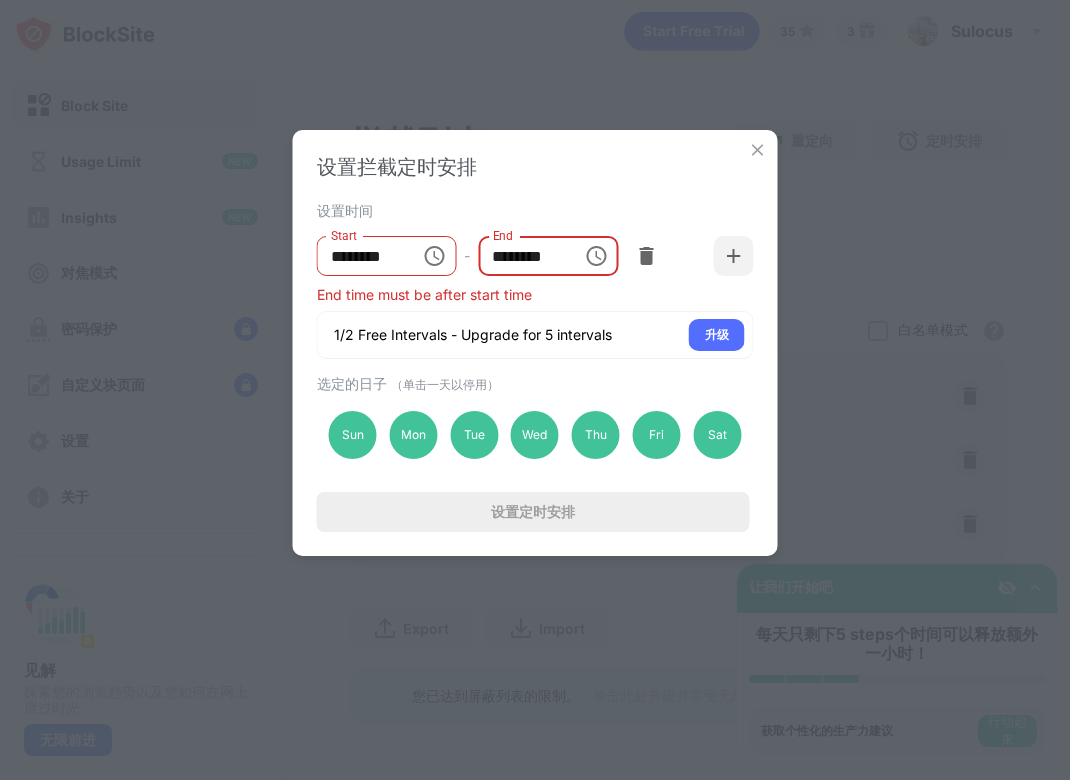 click on "********" at bounding box center [523, 256] 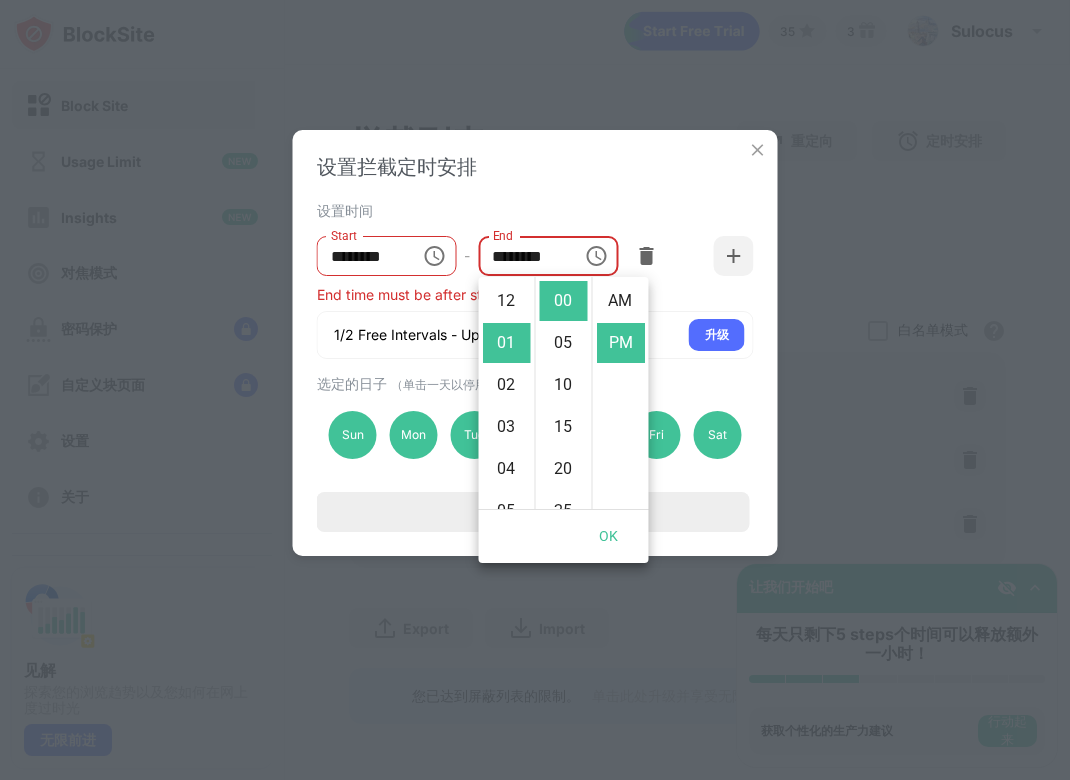 scroll, scrollTop: 42, scrollLeft: 0, axis: vertical 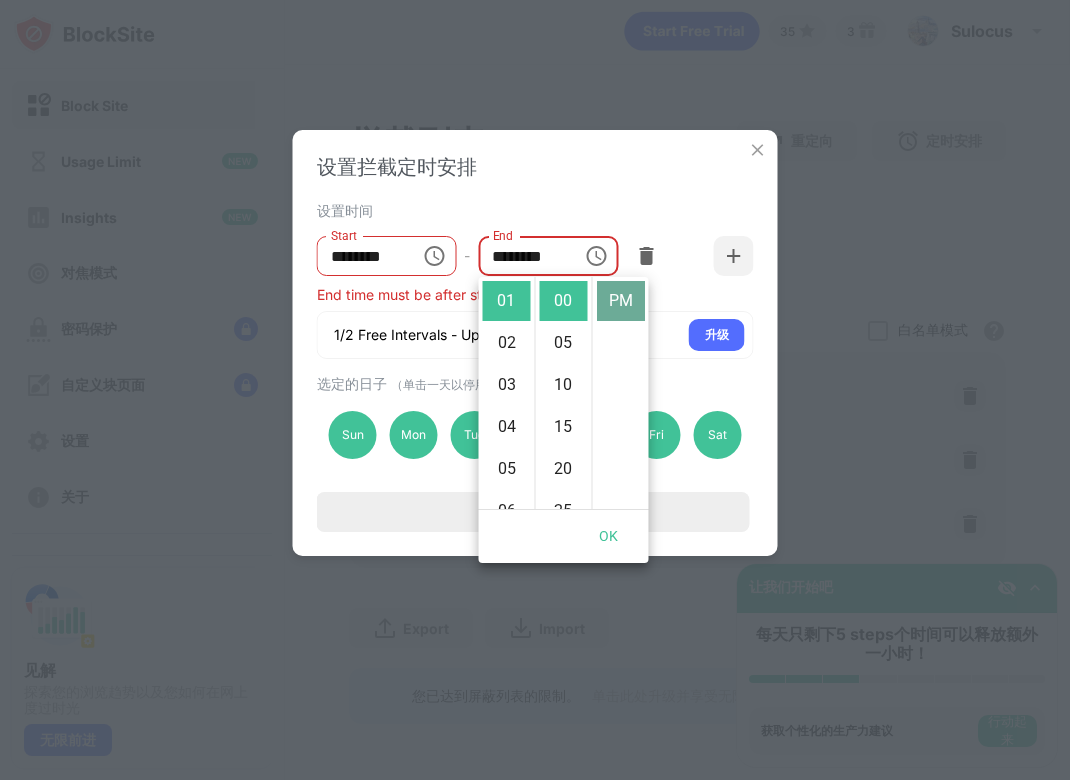 click on "PM" at bounding box center (621, 301) 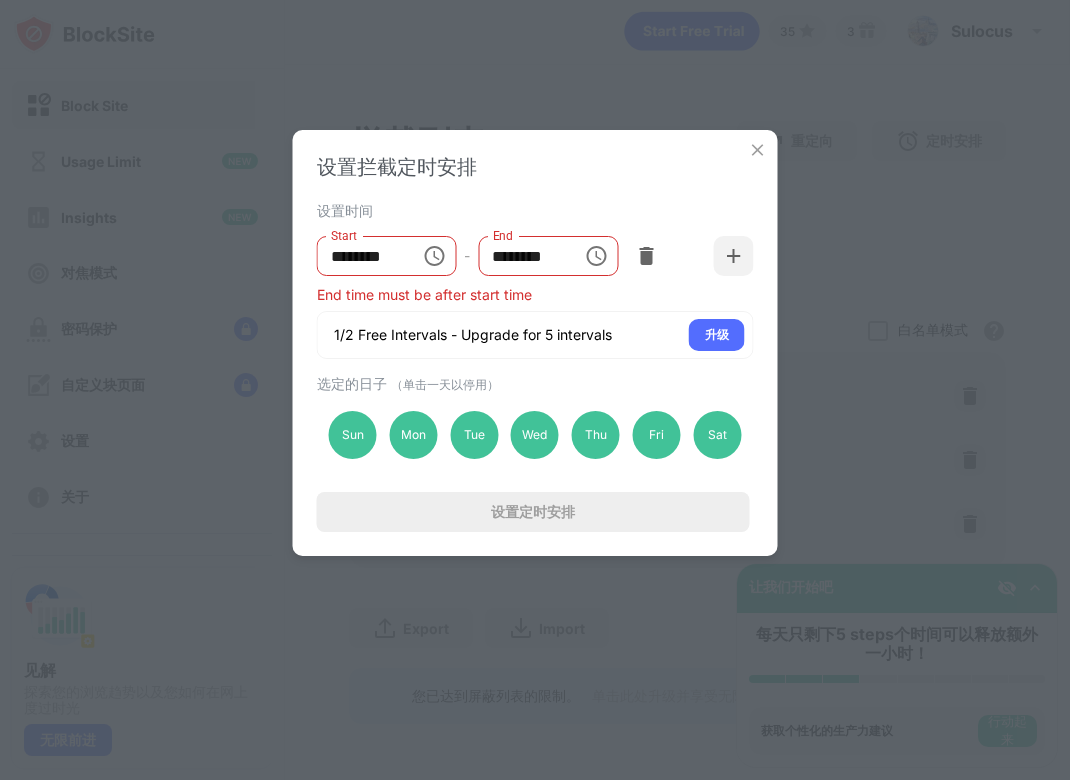 click on "********" at bounding box center [523, 256] 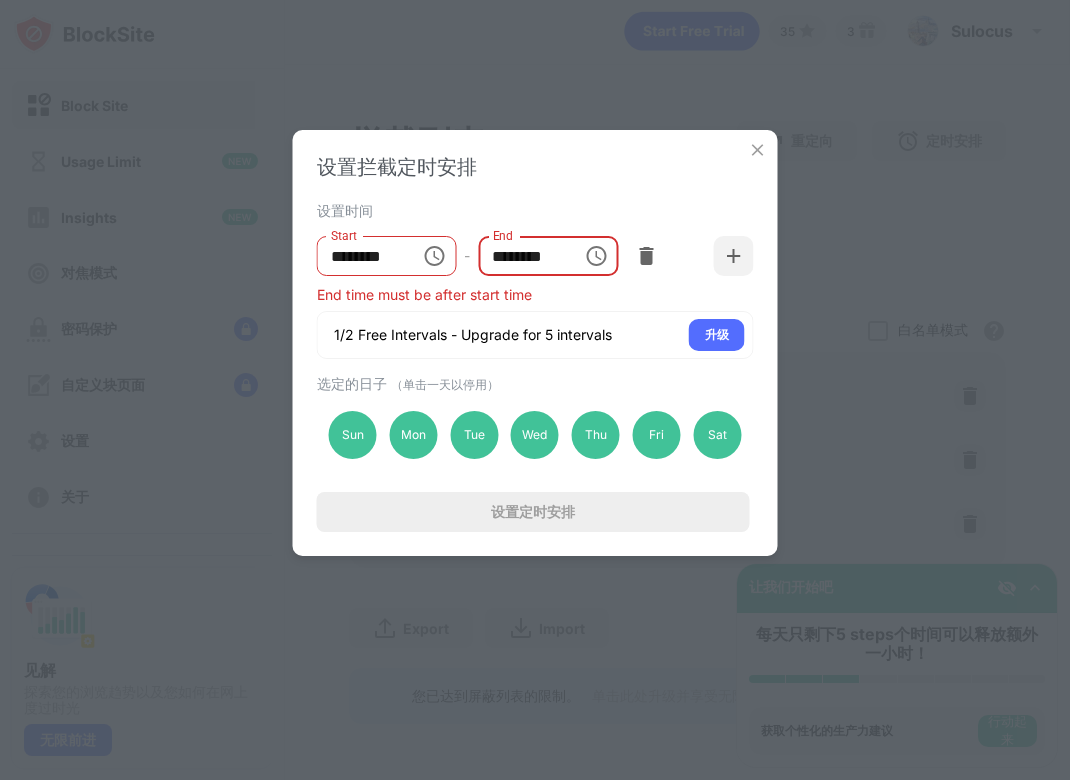 click on "********" at bounding box center [523, 256] 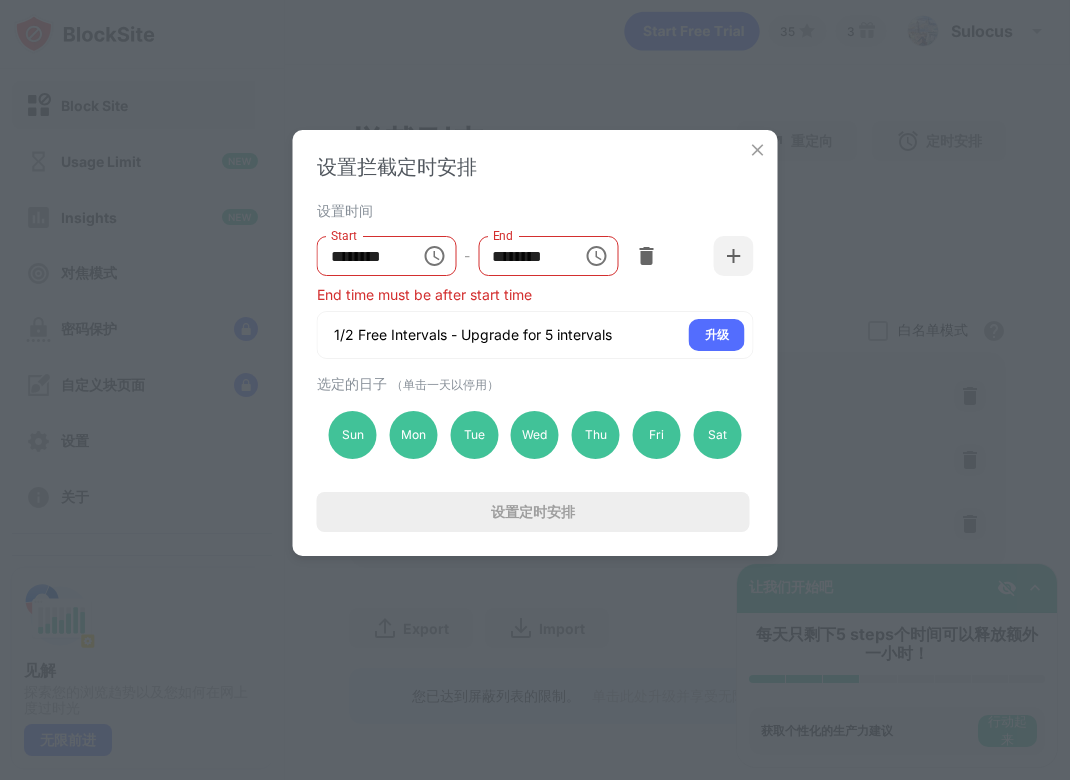 drag, startPoint x: 576, startPoint y: 265, endPoint x: 453, endPoint y: 256, distance: 123.32883 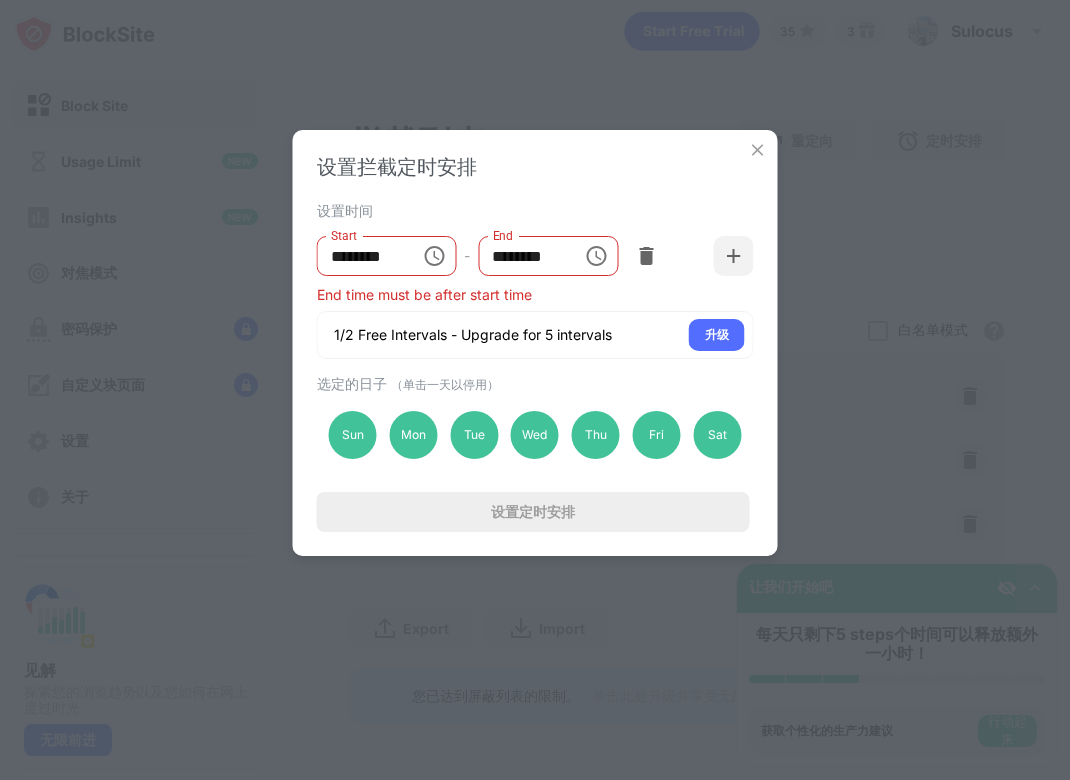click on "Start ******** Start - End ******** End" at bounding box center [492, 256] 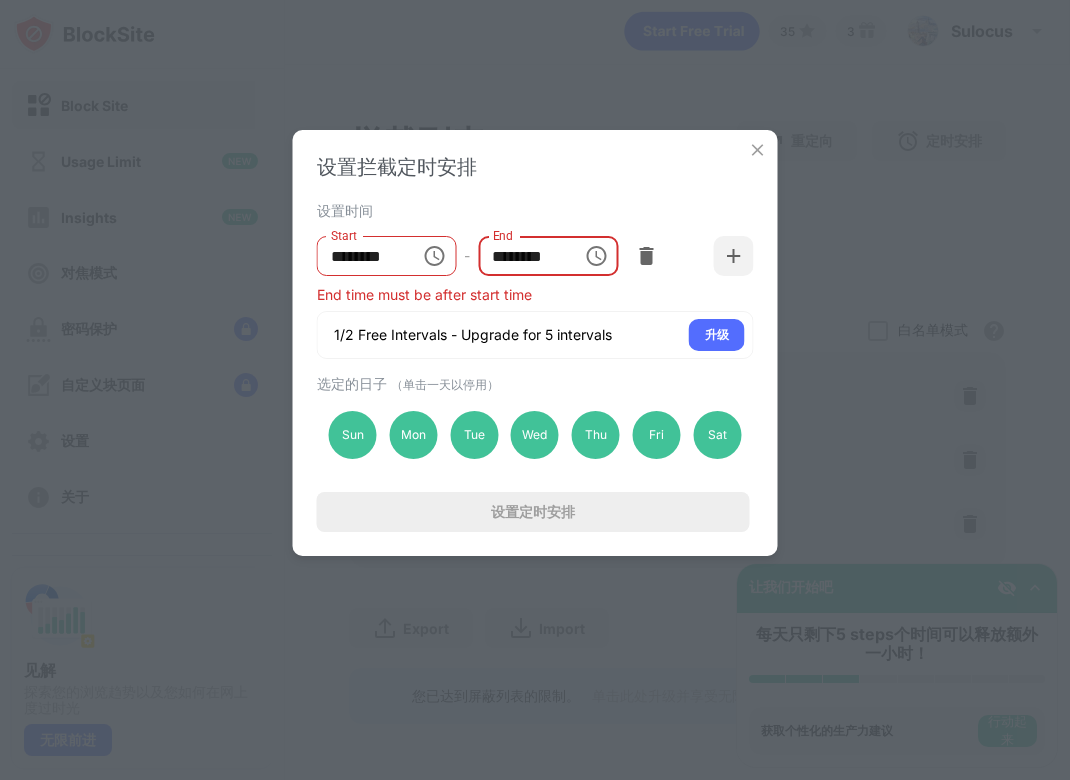 click on "********" at bounding box center (523, 256) 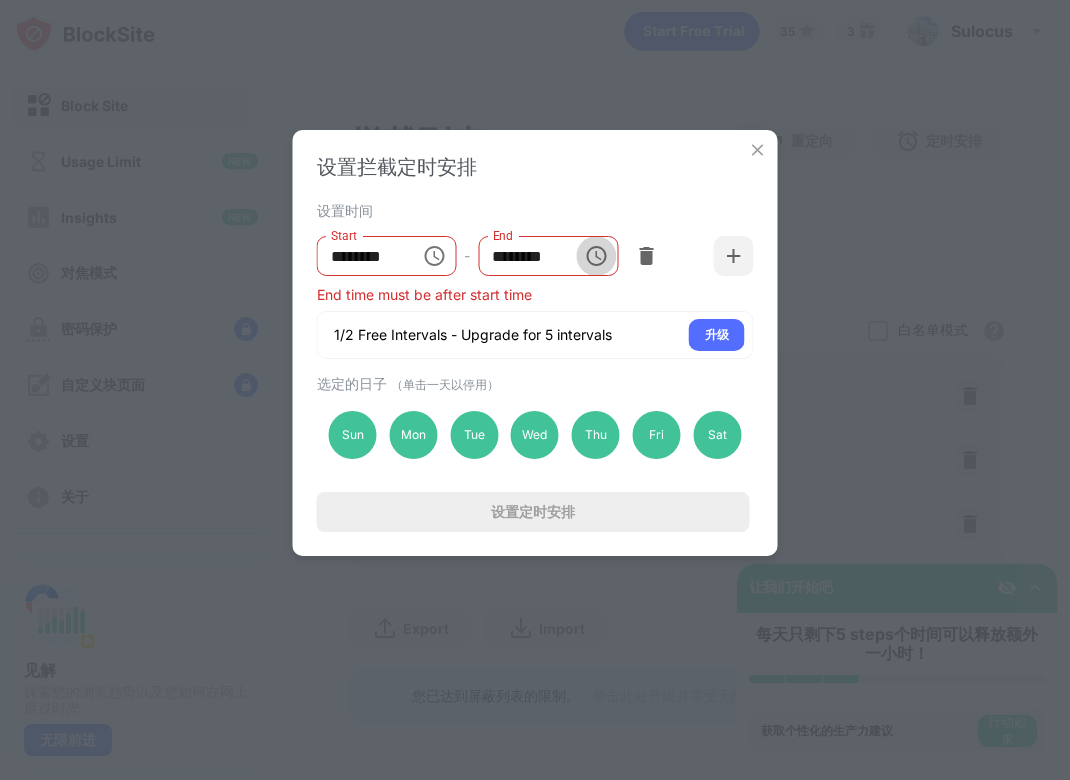 click 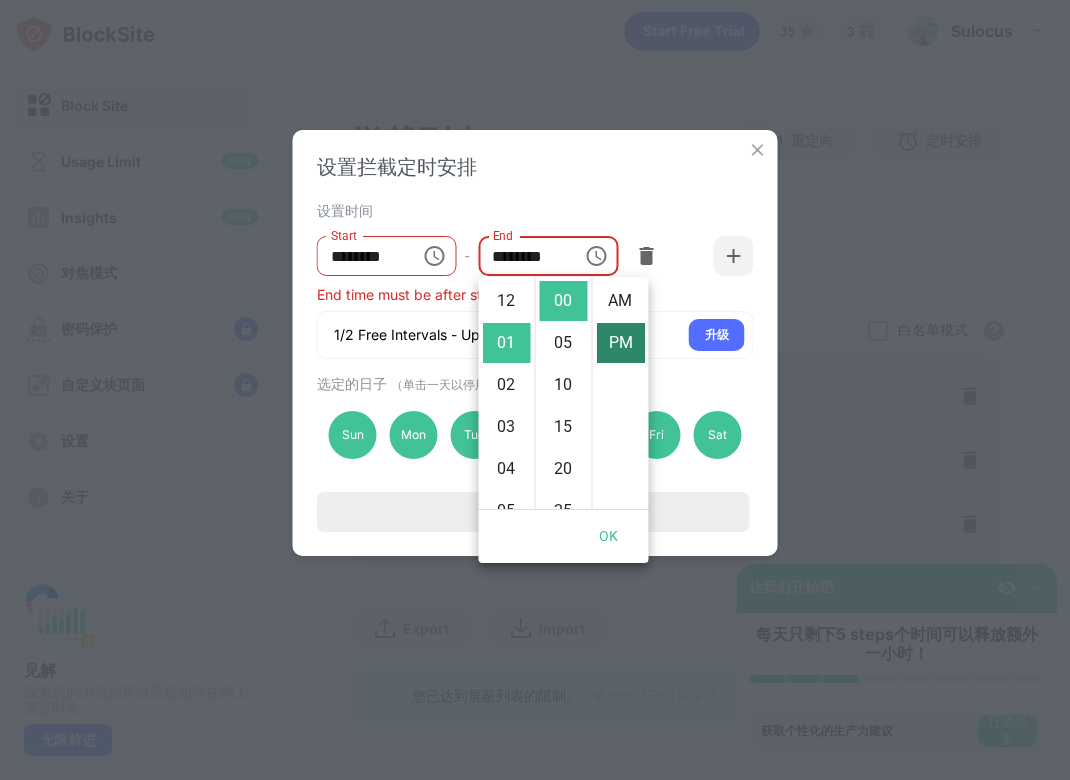 scroll, scrollTop: 42, scrollLeft: 0, axis: vertical 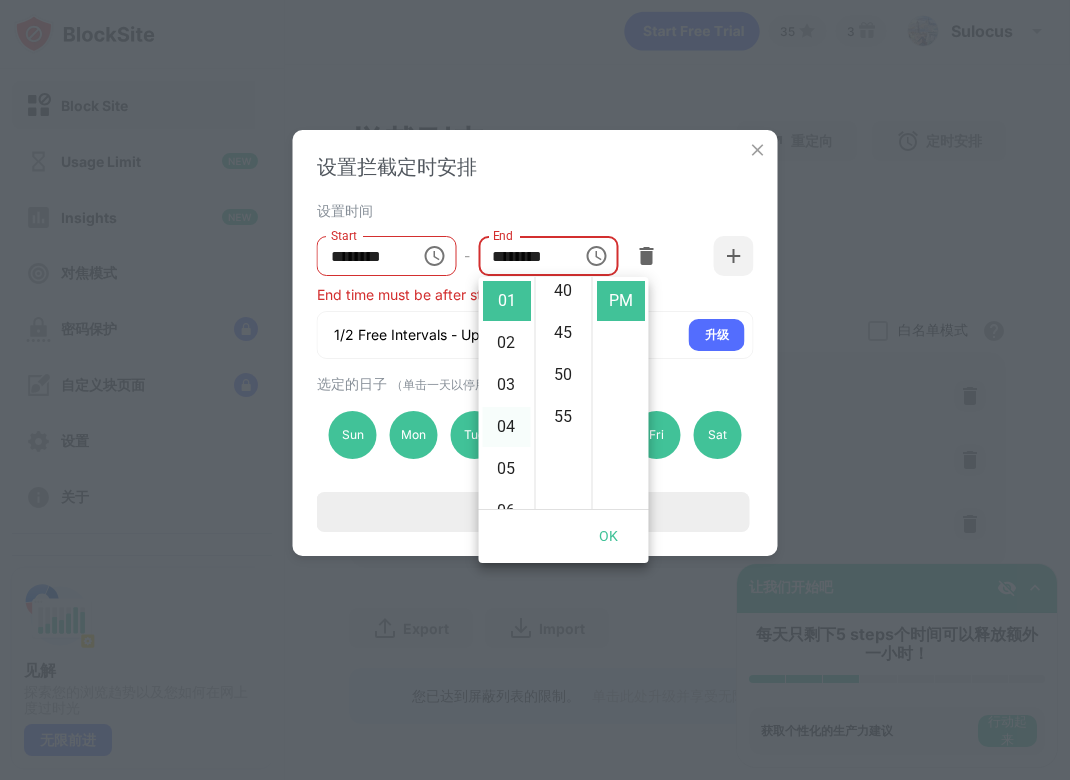 click on "04" at bounding box center (507, 427) 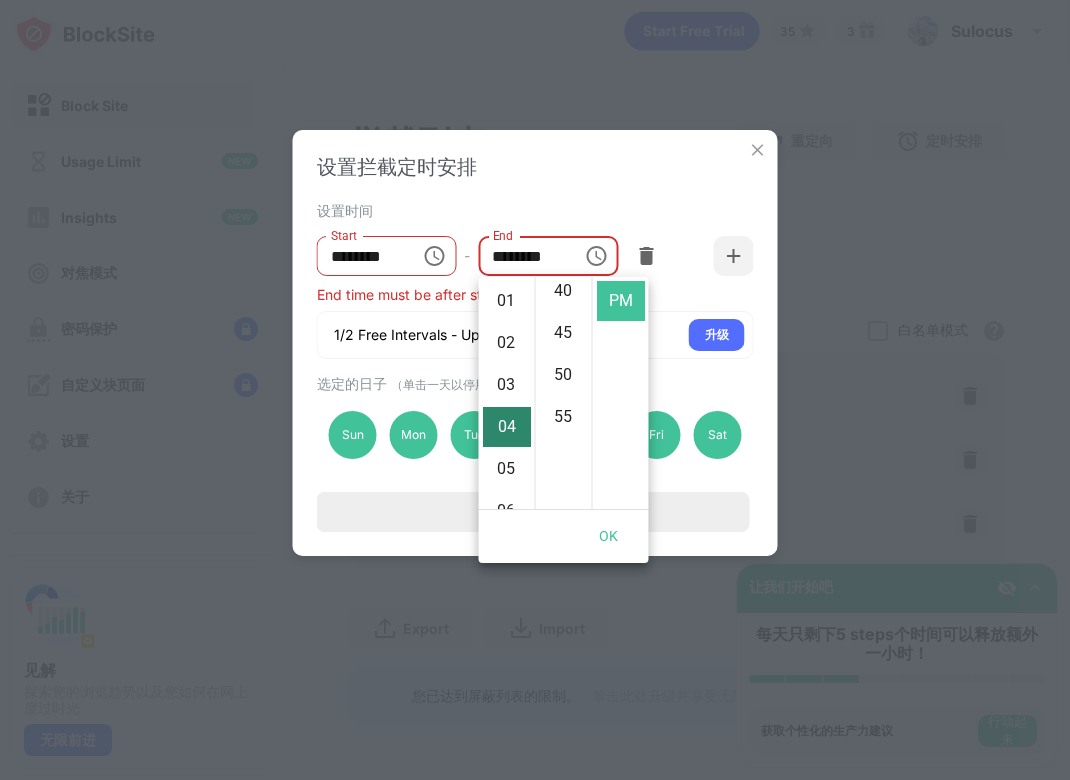 scroll, scrollTop: 138, scrollLeft: 0, axis: vertical 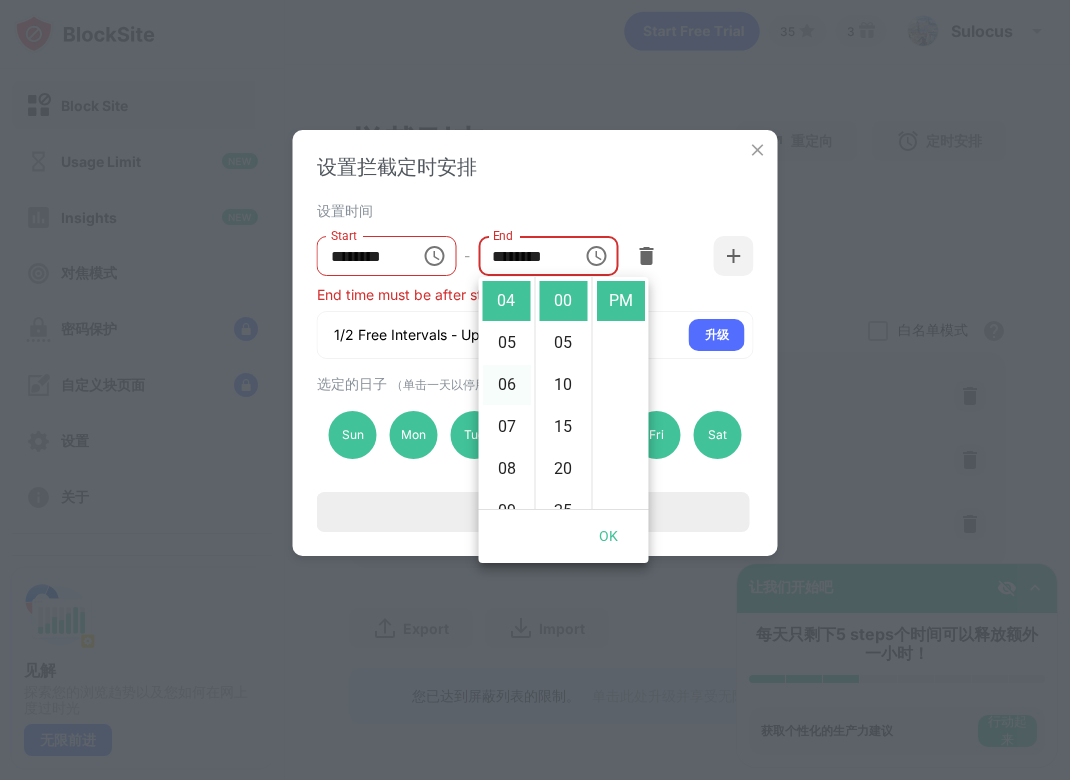 click on "06" at bounding box center [507, 385] 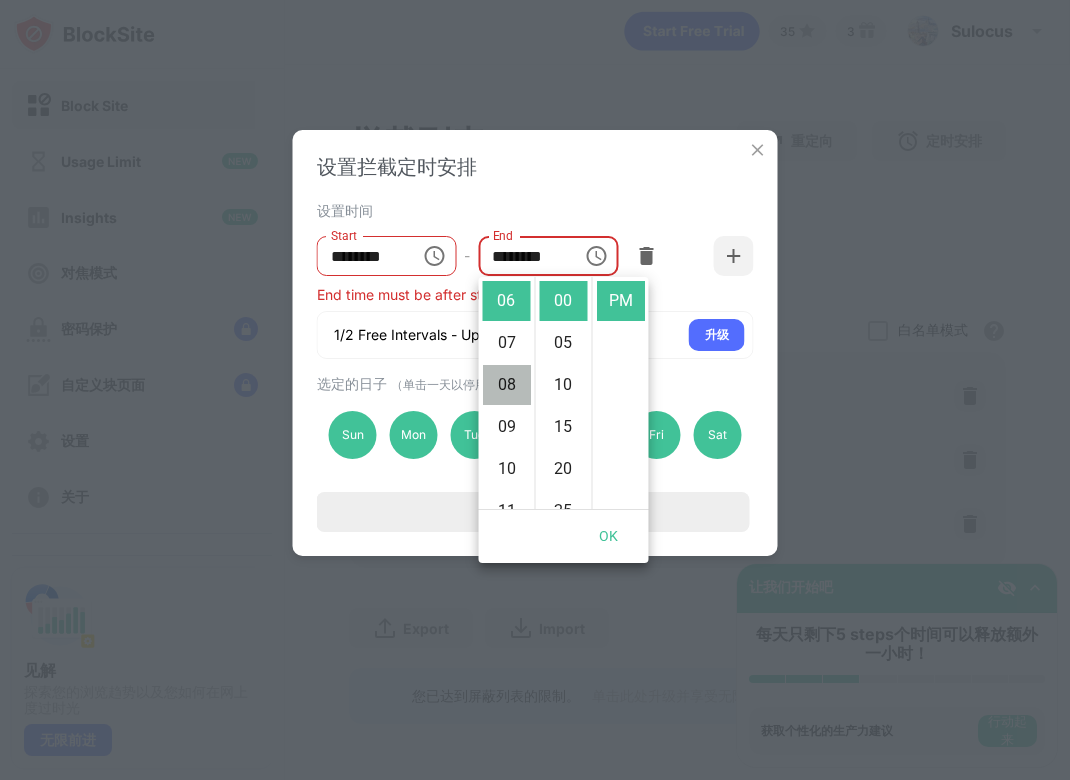 click on "08" at bounding box center [507, 385] 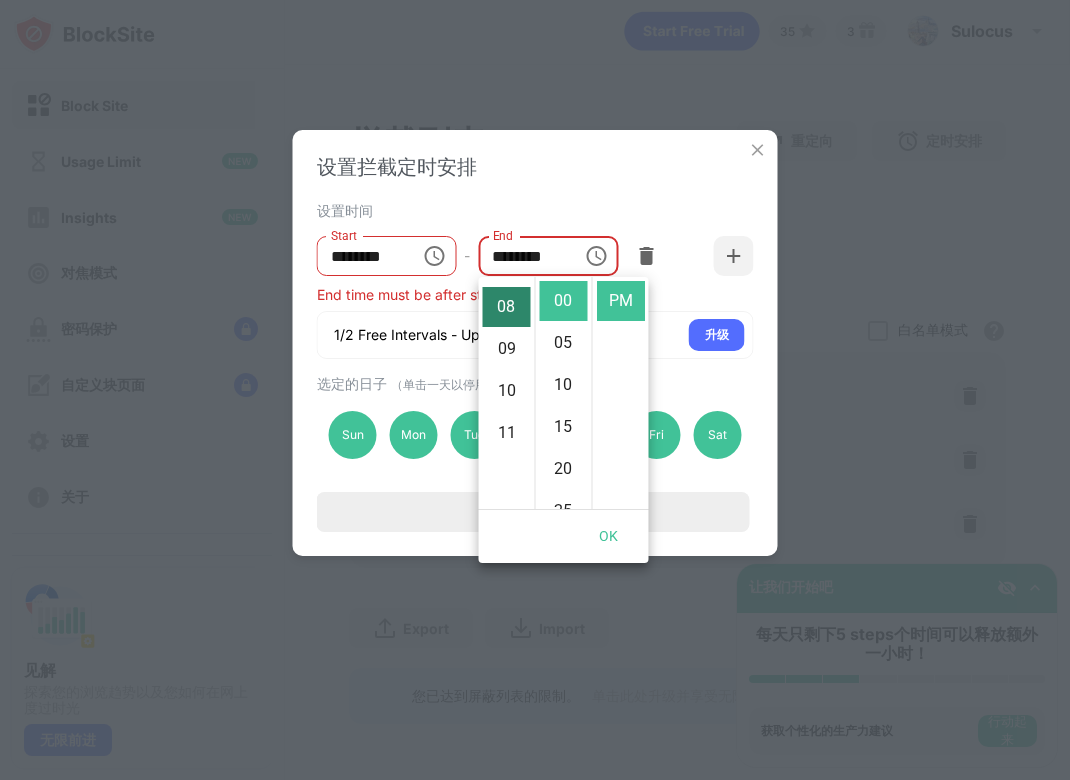 scroll, scrollTop: 336, scrollLeft: 0, axis: vertical 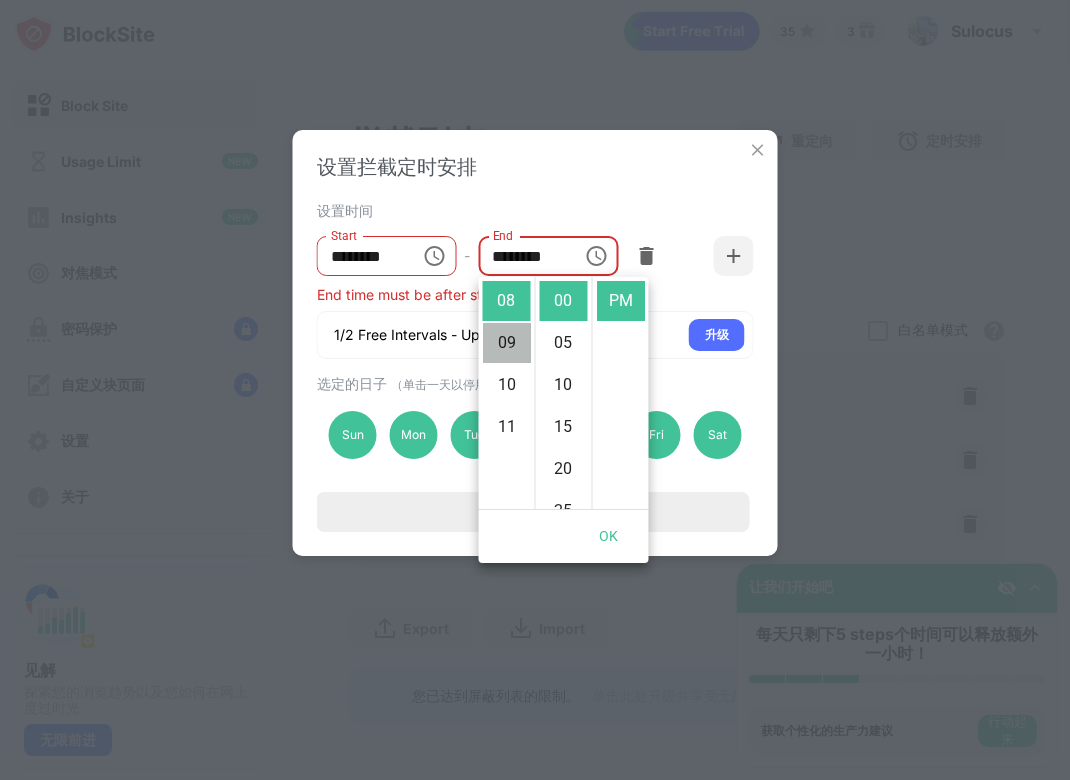 click on "09" at bounding box center [507, 343] 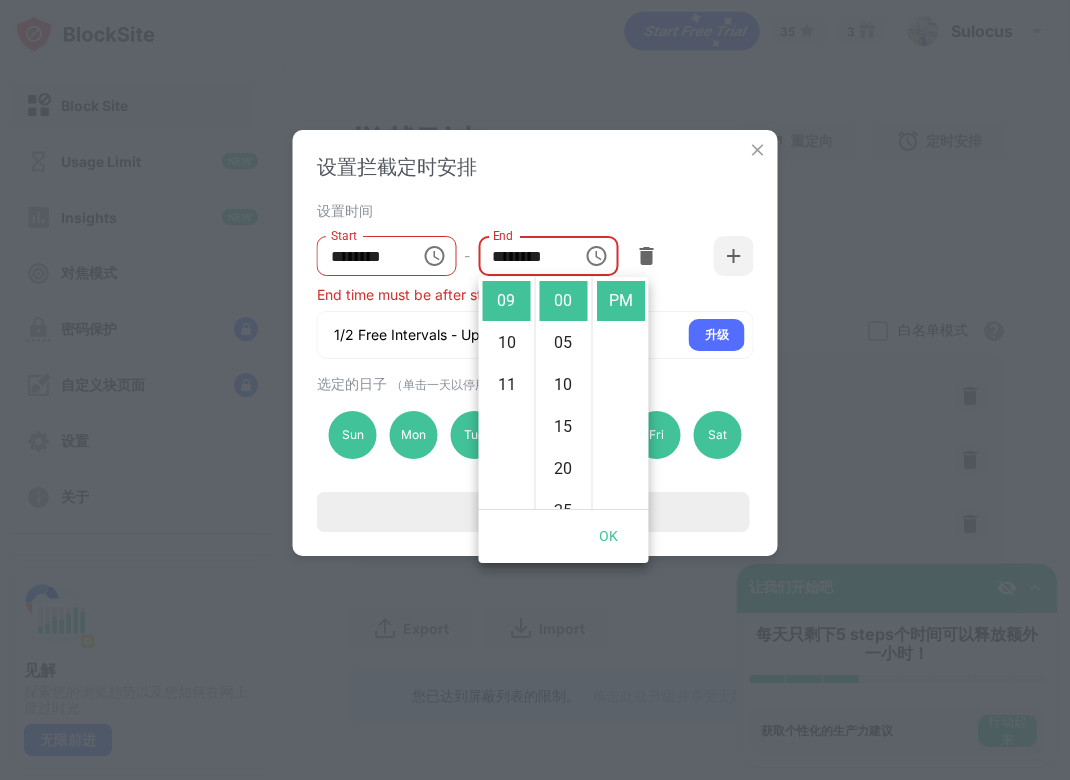 click on "OK" at bounding box center [609, 536] 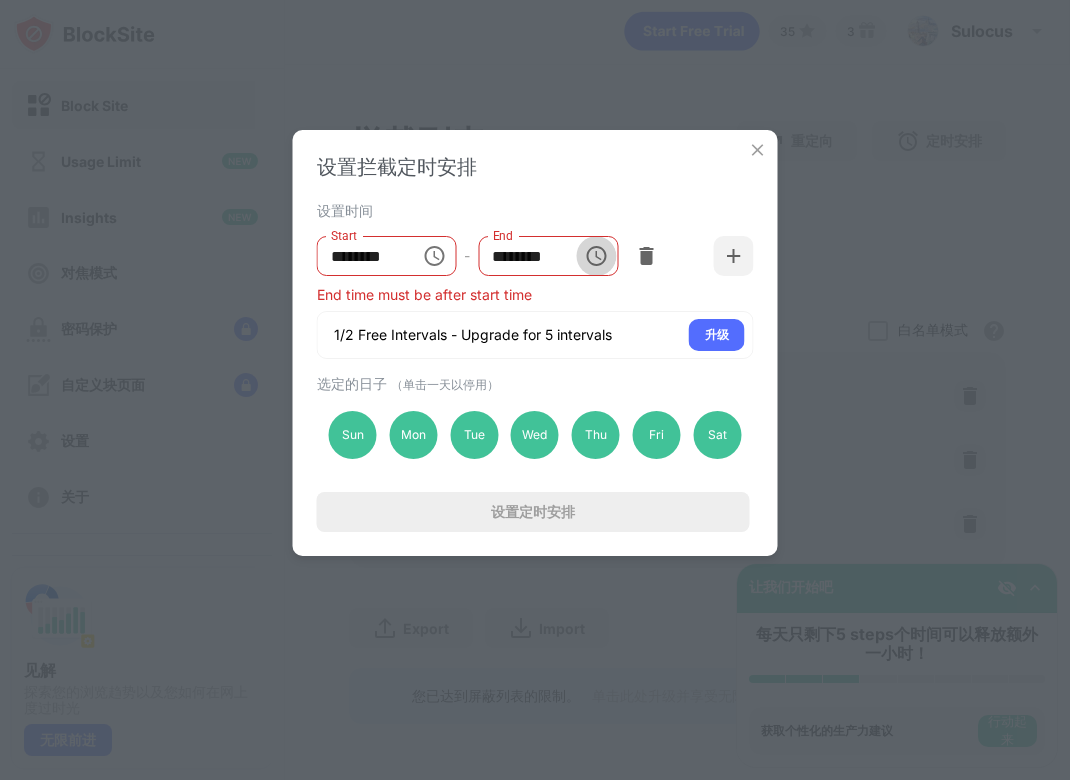 click 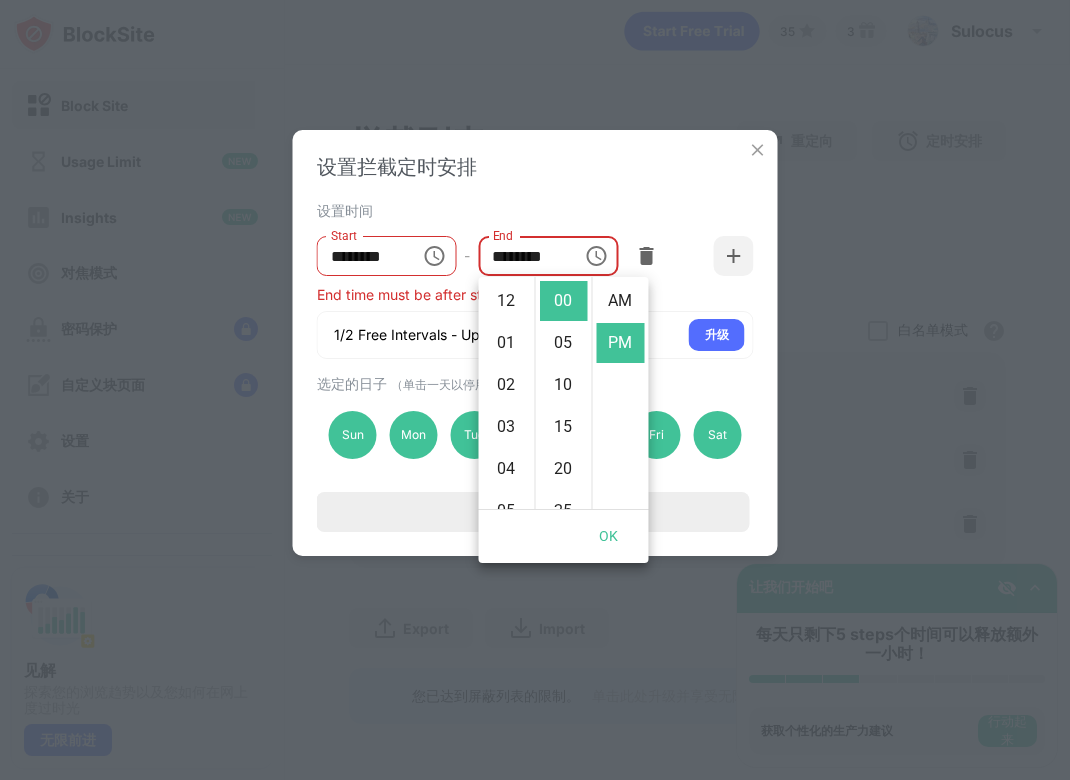 scroll, scrollTop: 378, scrollLeft: 0, axis: vertical 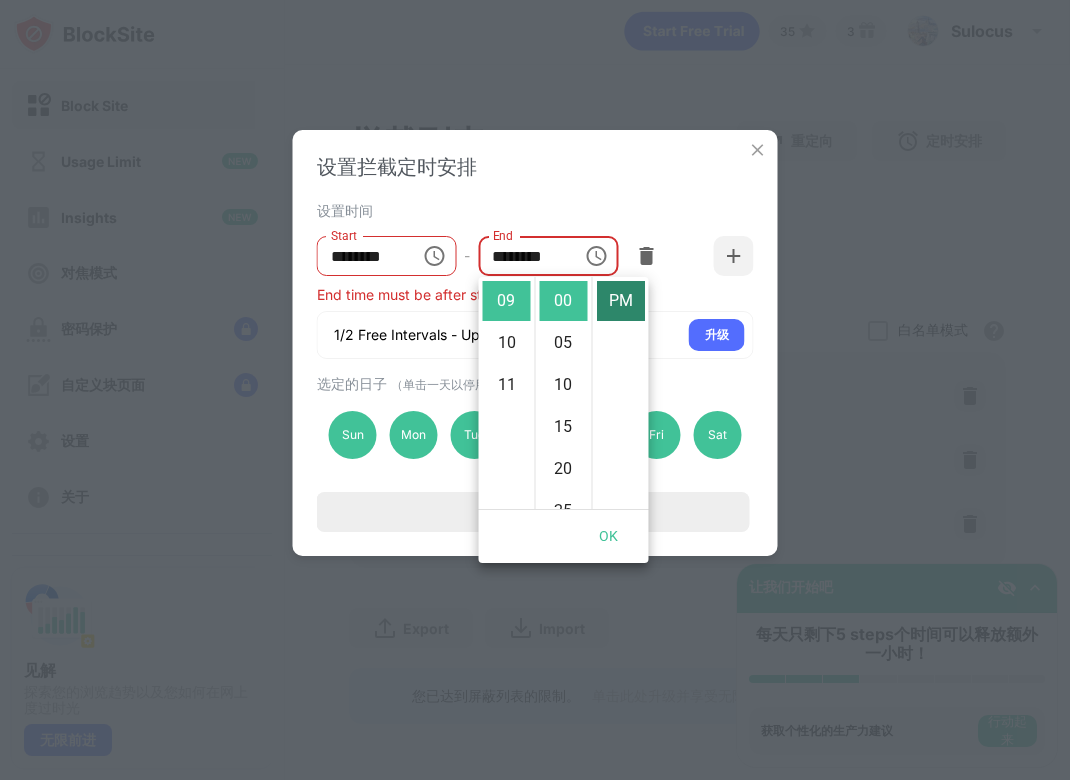 click on "PM" at bounding box center (621, 301) 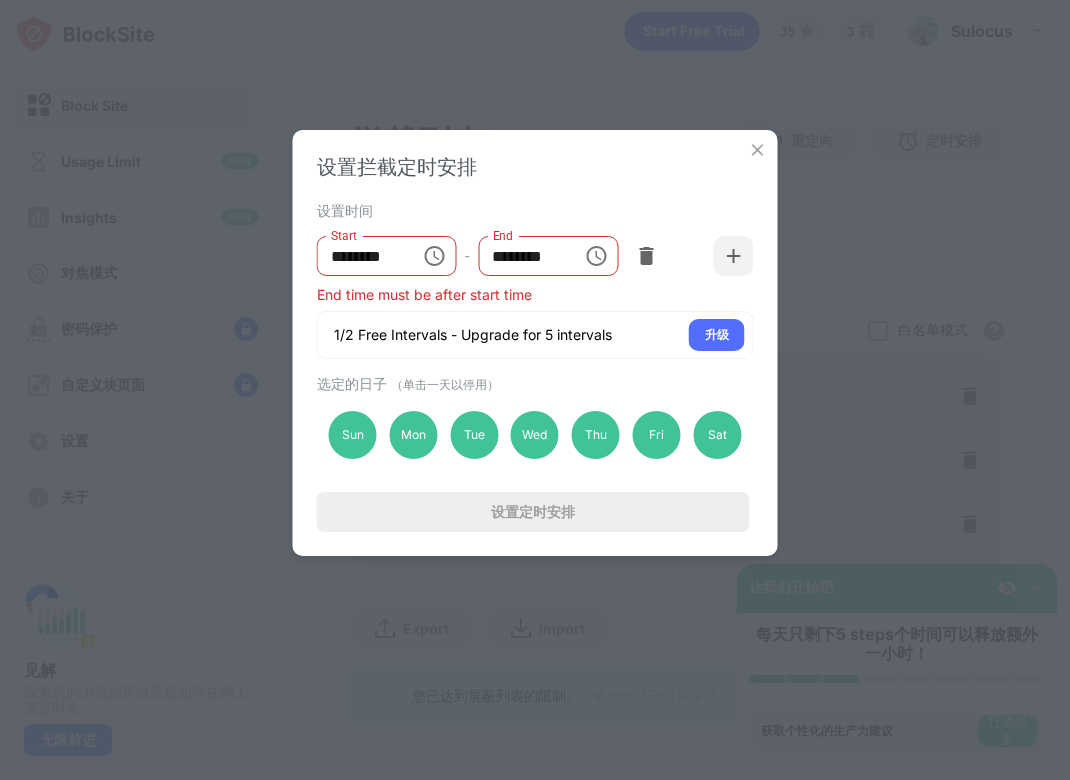 click 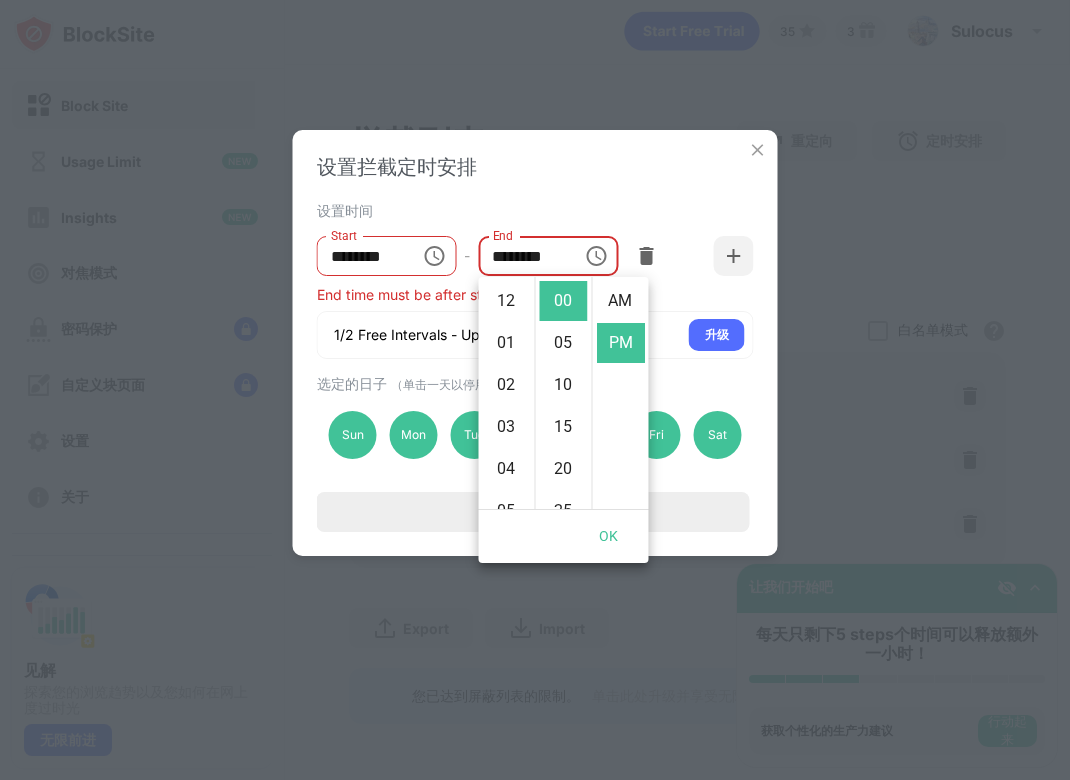 scroll, scrollTop: 378, scrollLeft: 0, axis: vertical 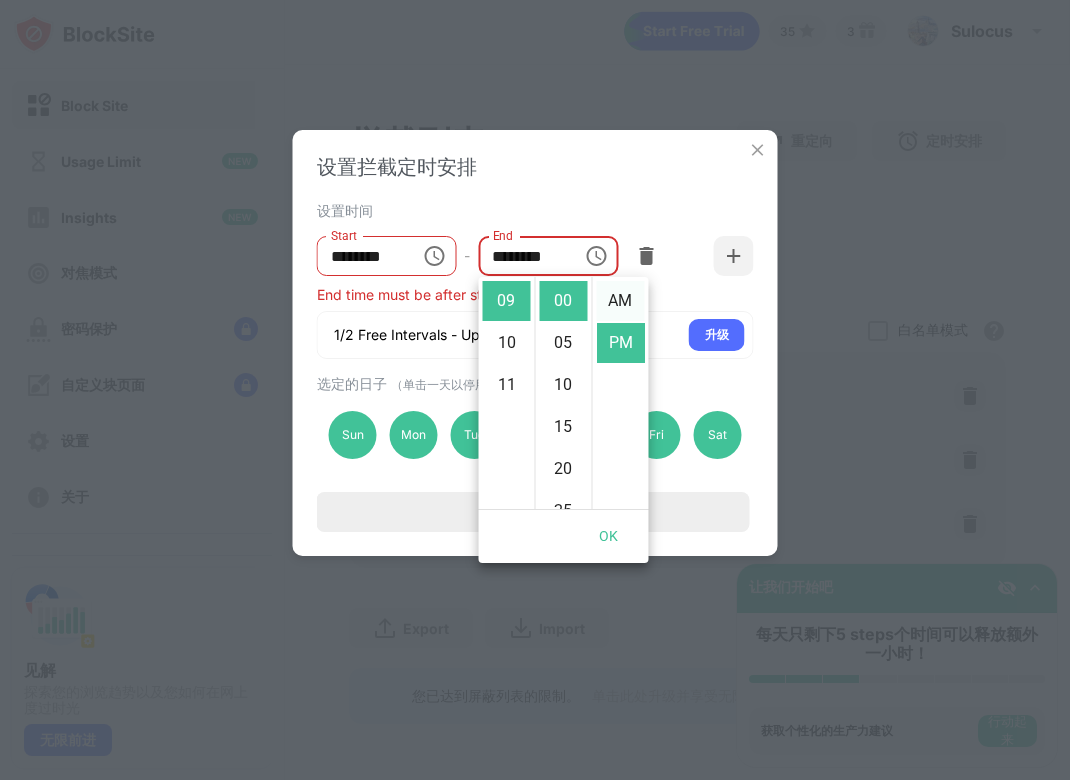 click on "AM" at bounding box center (621, 301) 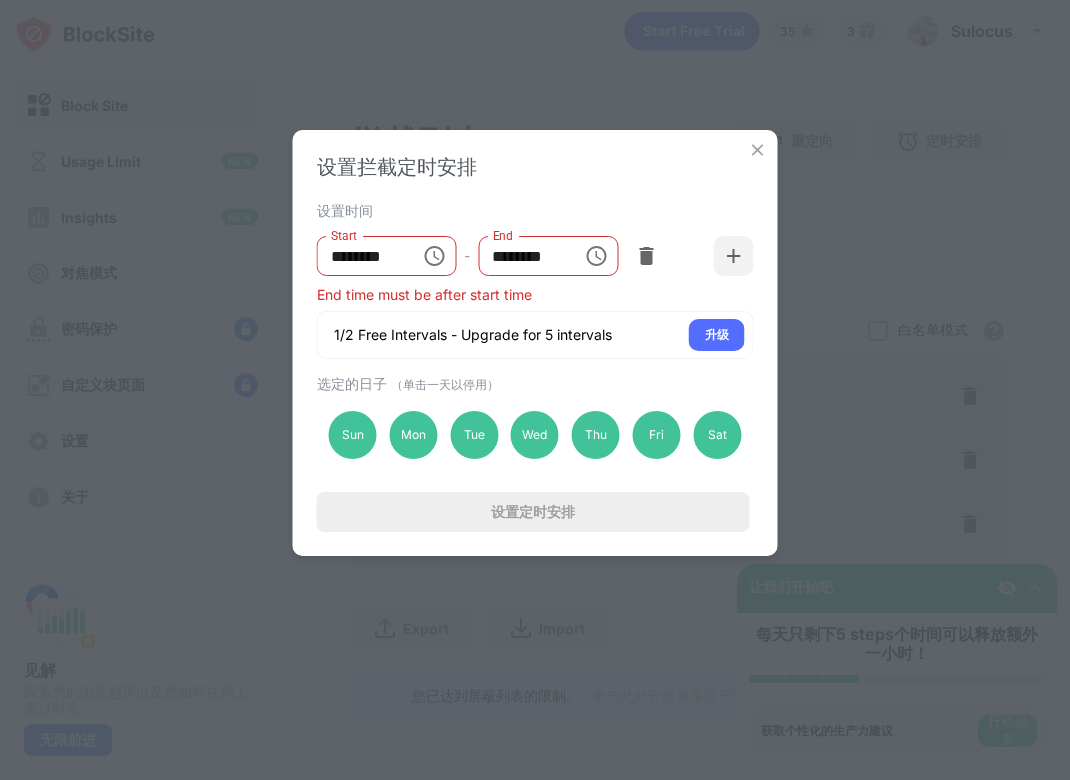 click 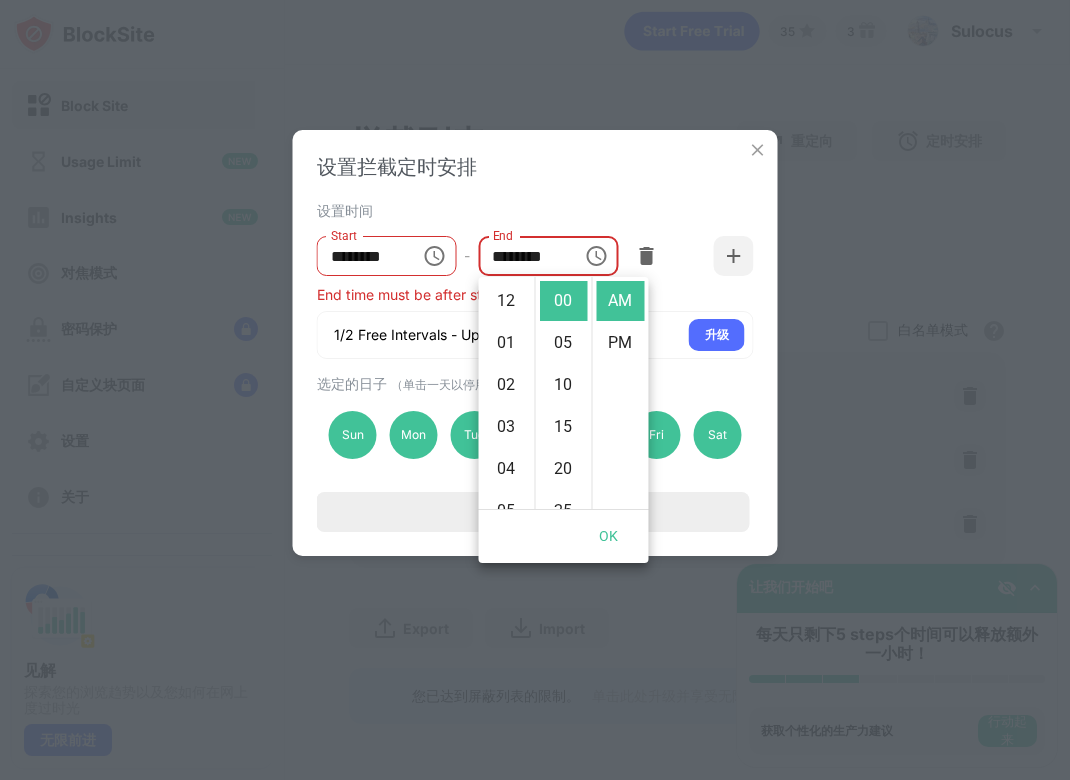 scroll, scrollTop: 378, scrollLeft: 0, axis: vertical 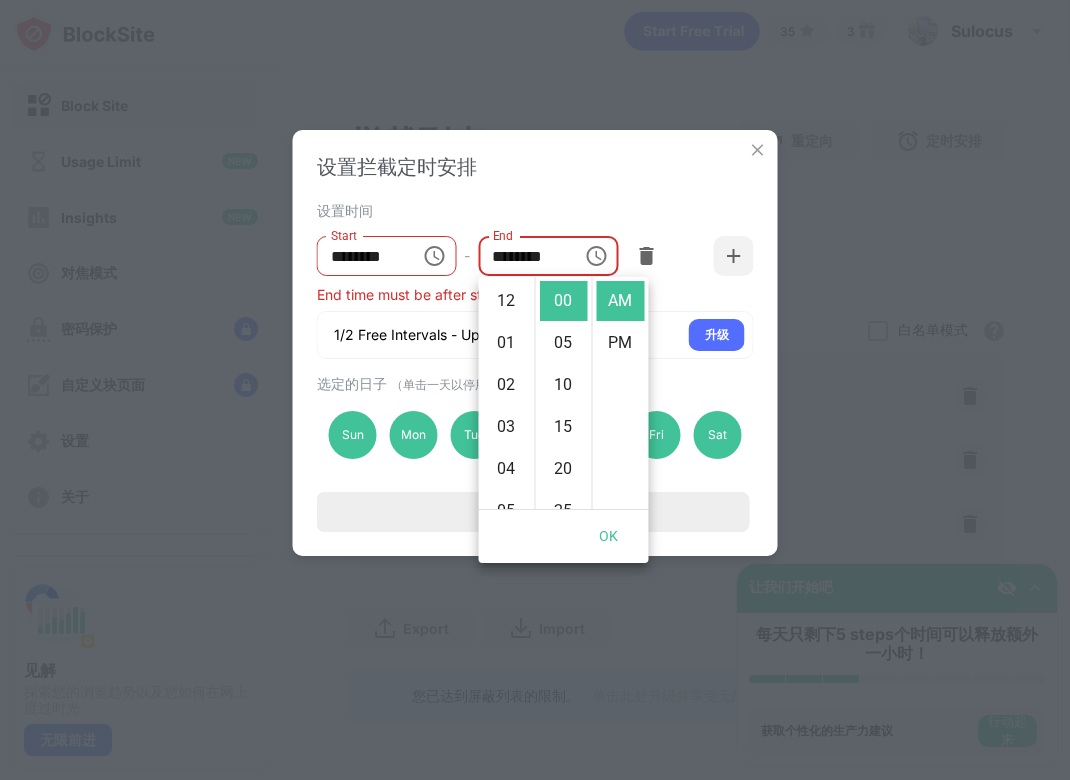 click on "设置时间" at bounding box center (533, 210) 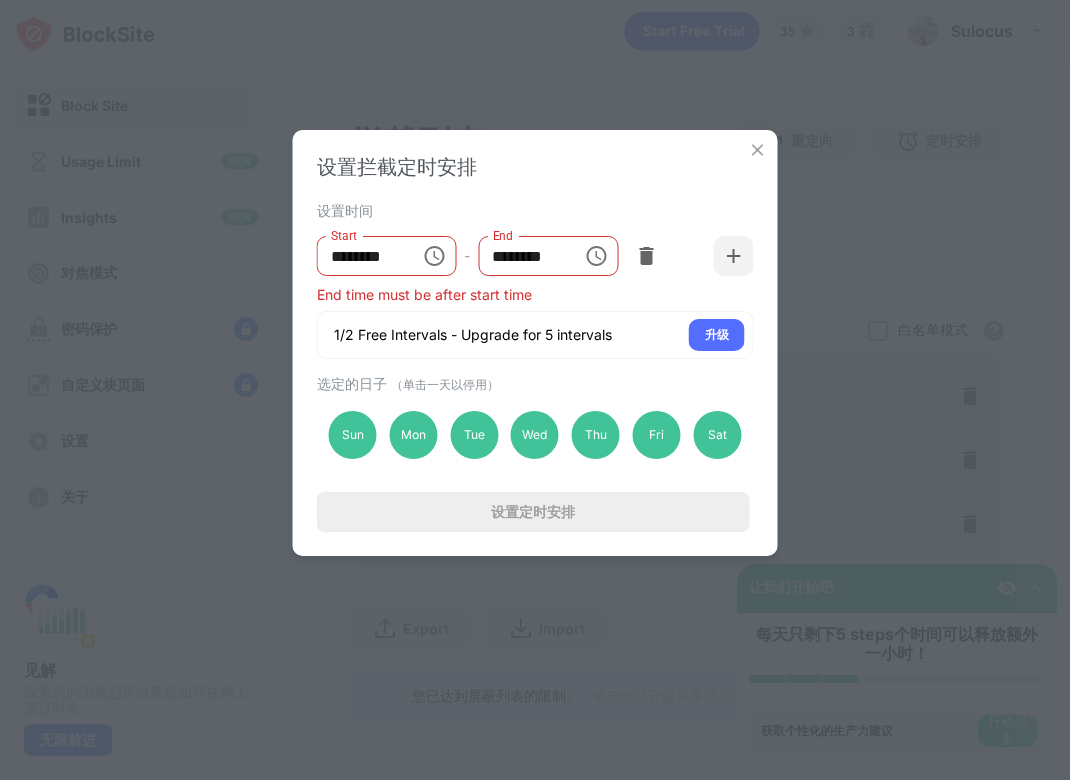 scroll, scrollTop: 0, scrollLeft: 0, axis: both 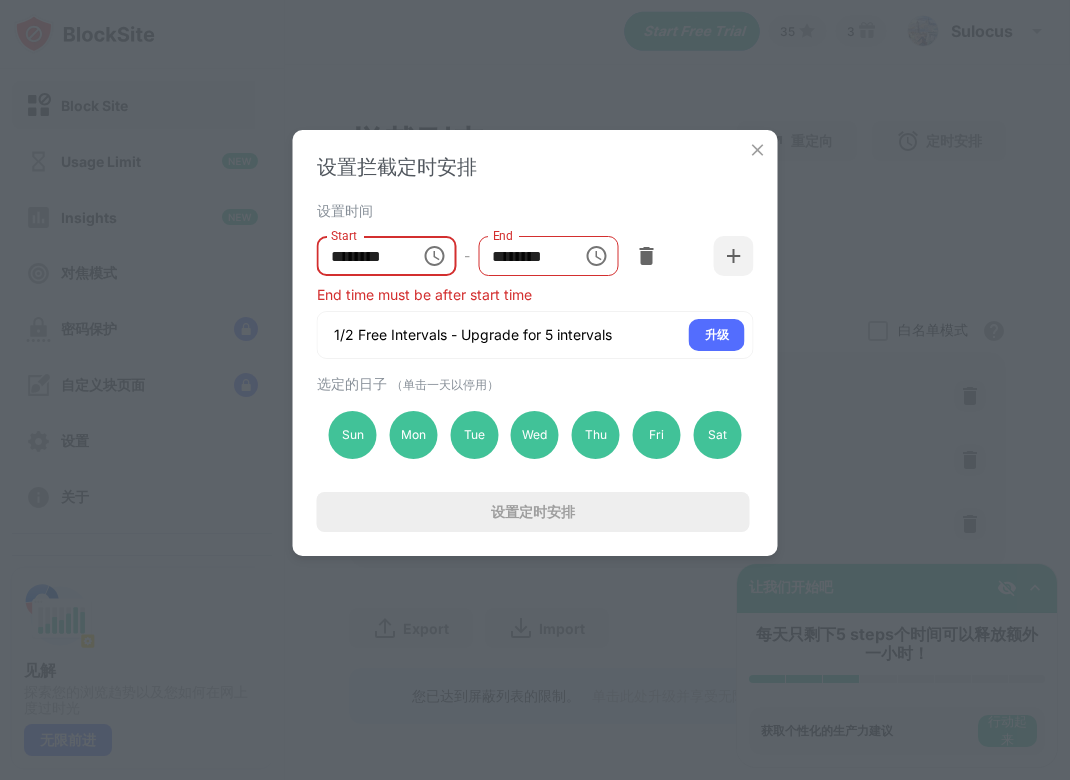 click on "********" at bounding box center [362, 256] 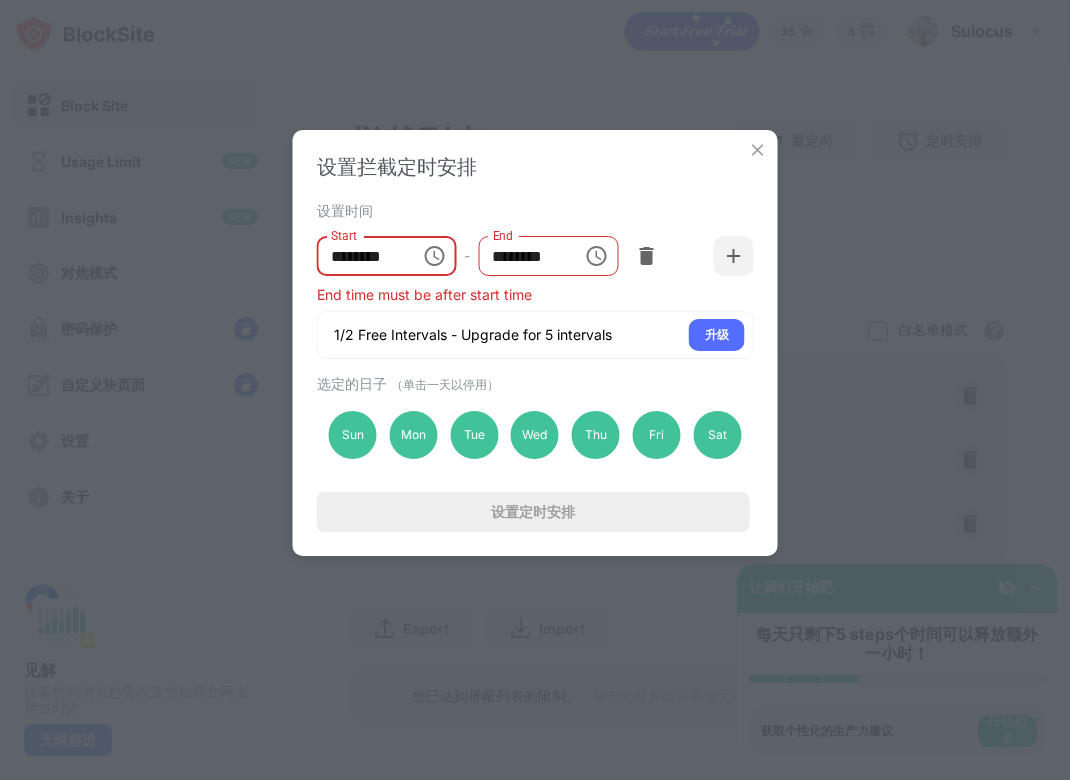 click 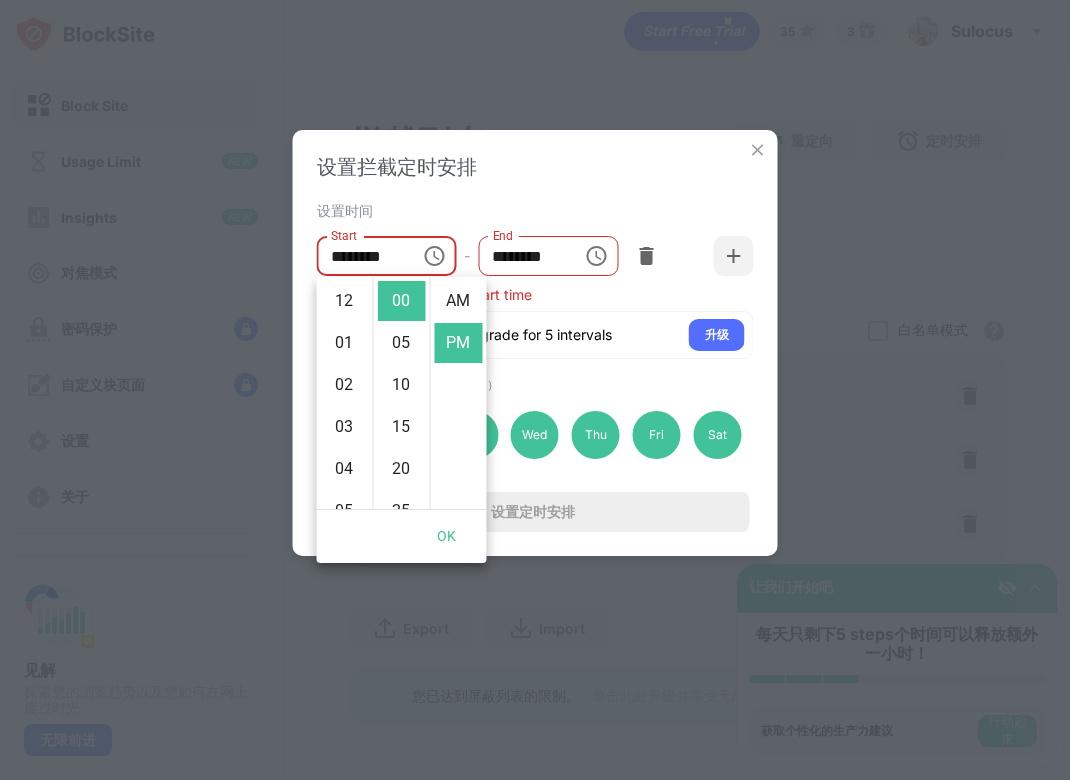 scroll, scrollTop: 378, scrollLeft: 0, axis: vertical 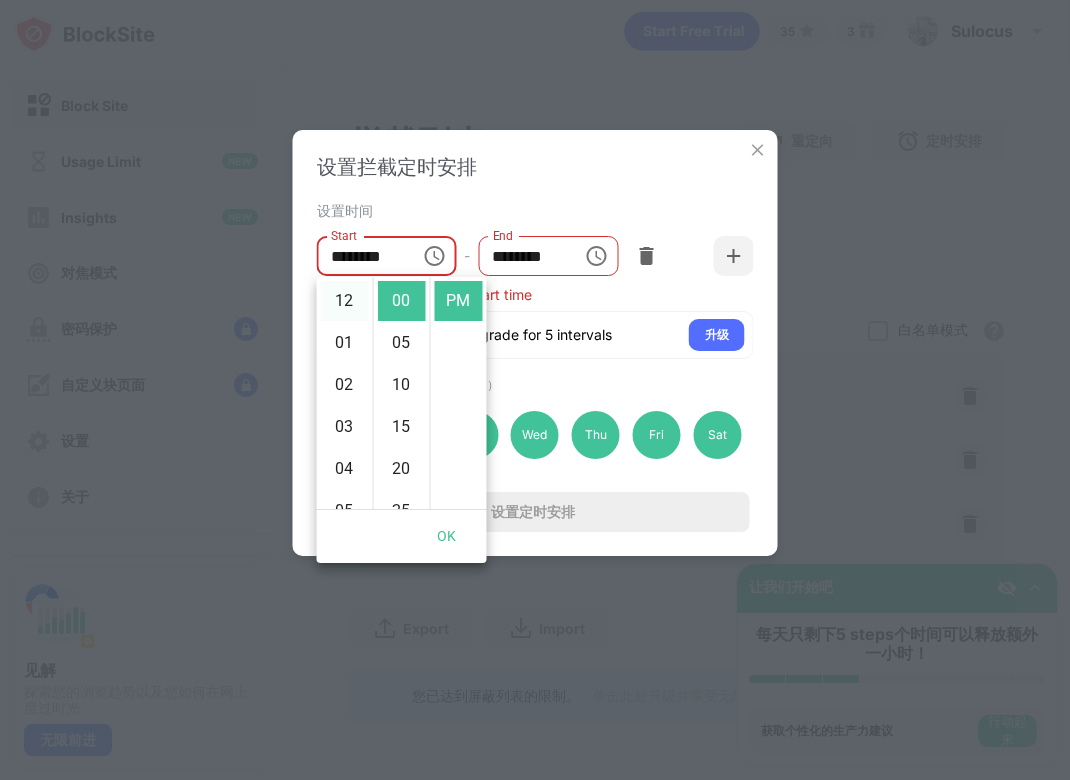 click on "12" at bounding box center [345, 301] 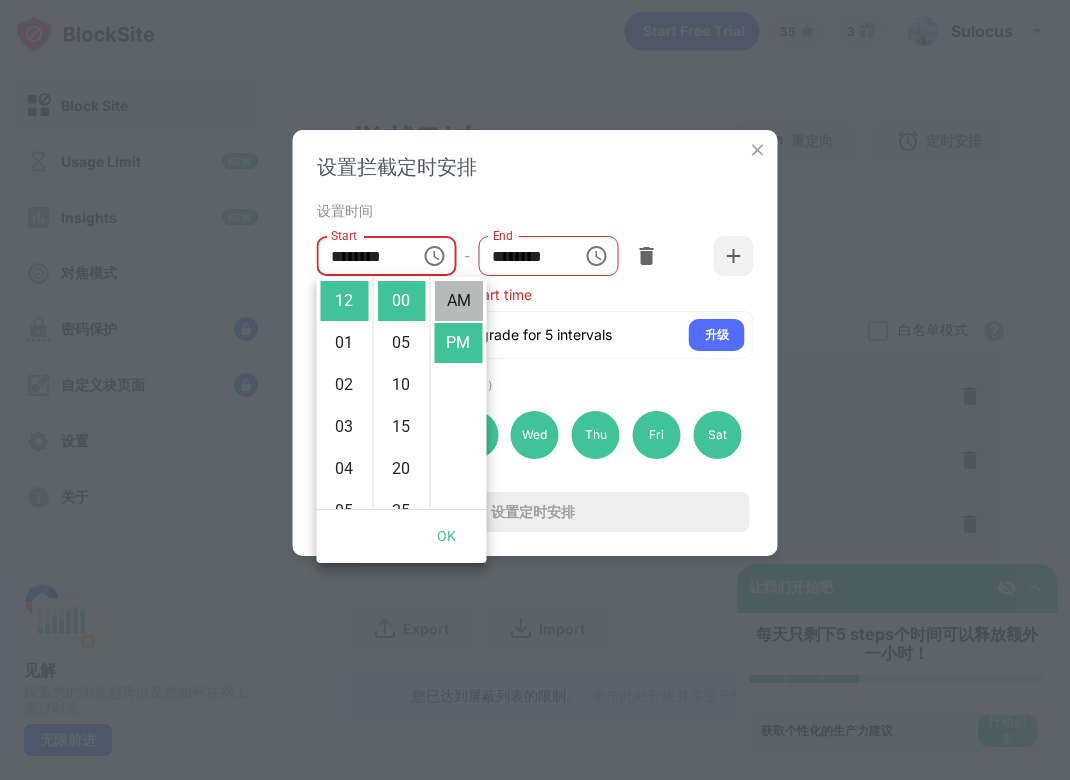 click on "AM" at bounding box center [459, 301] 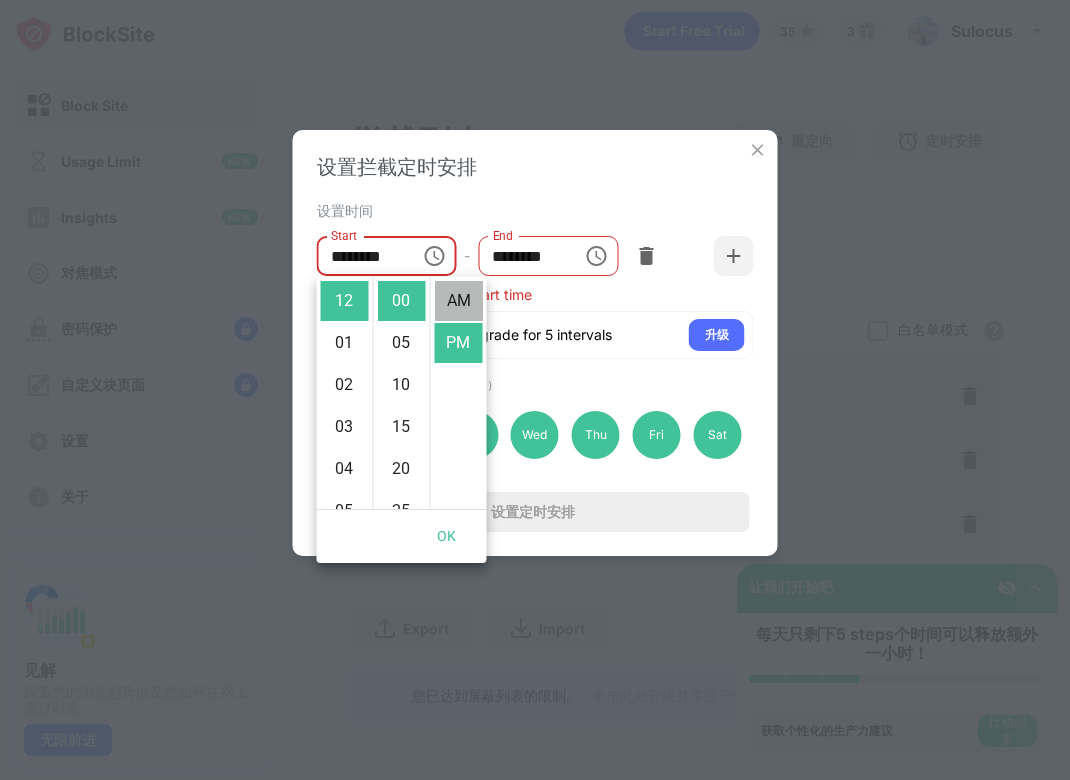 type on "********" 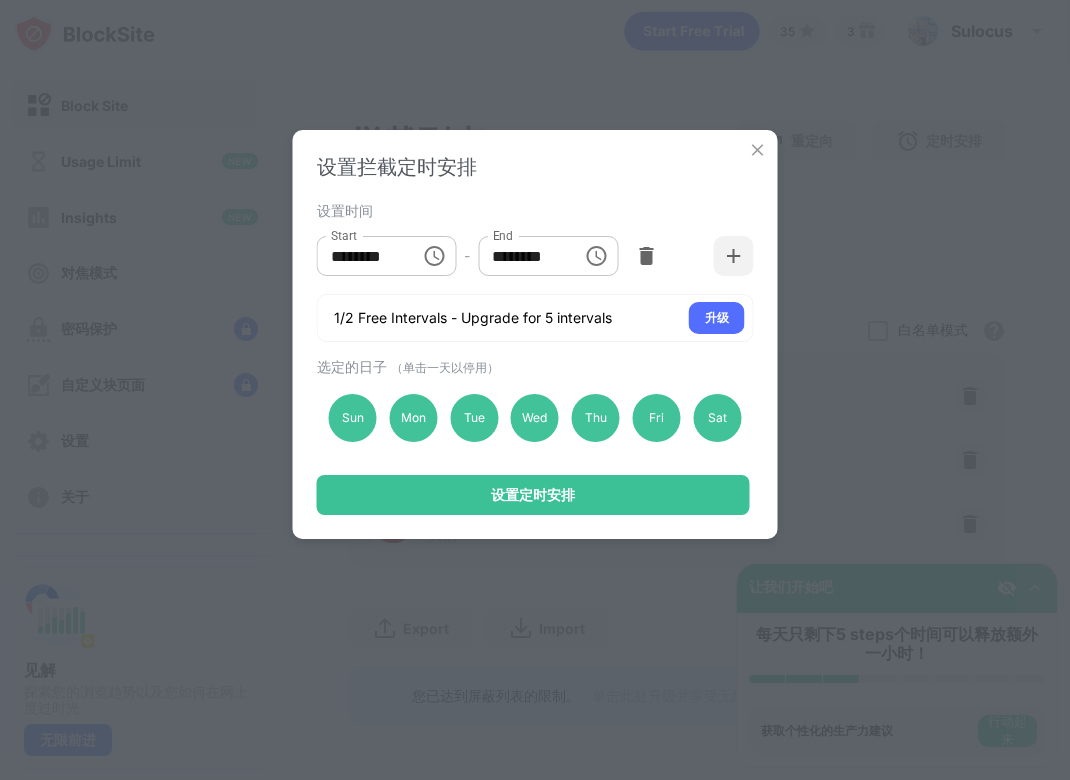 click on "********" at bounding box center (523, 256) 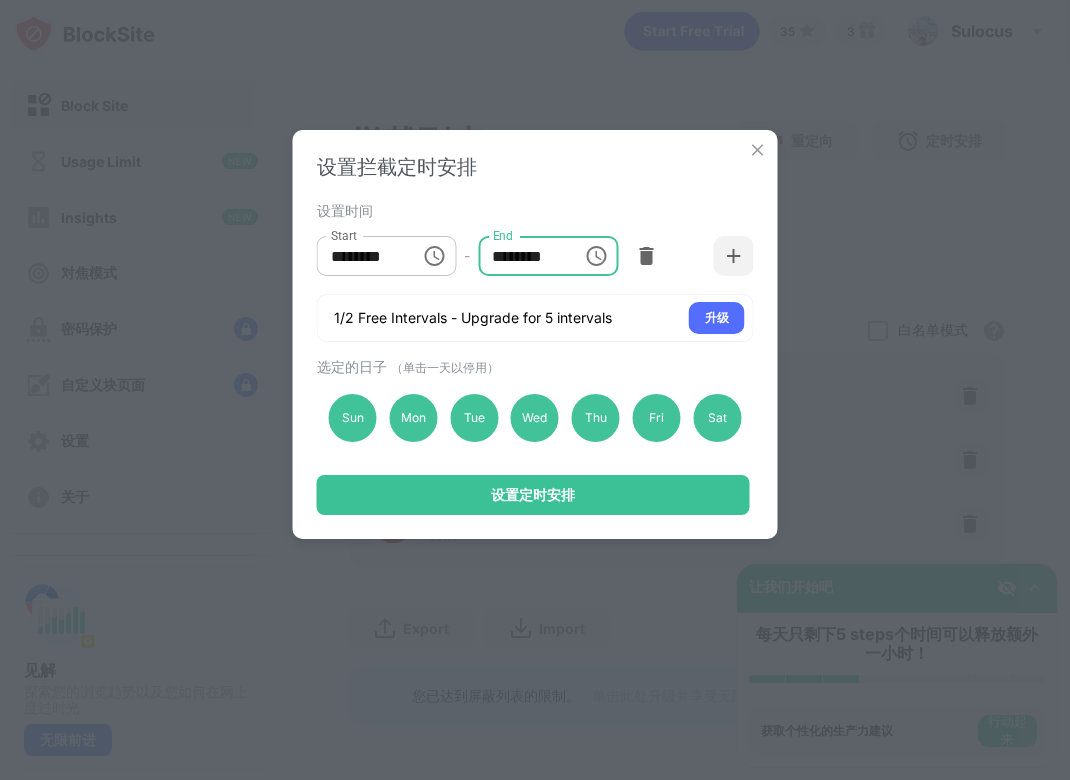 click 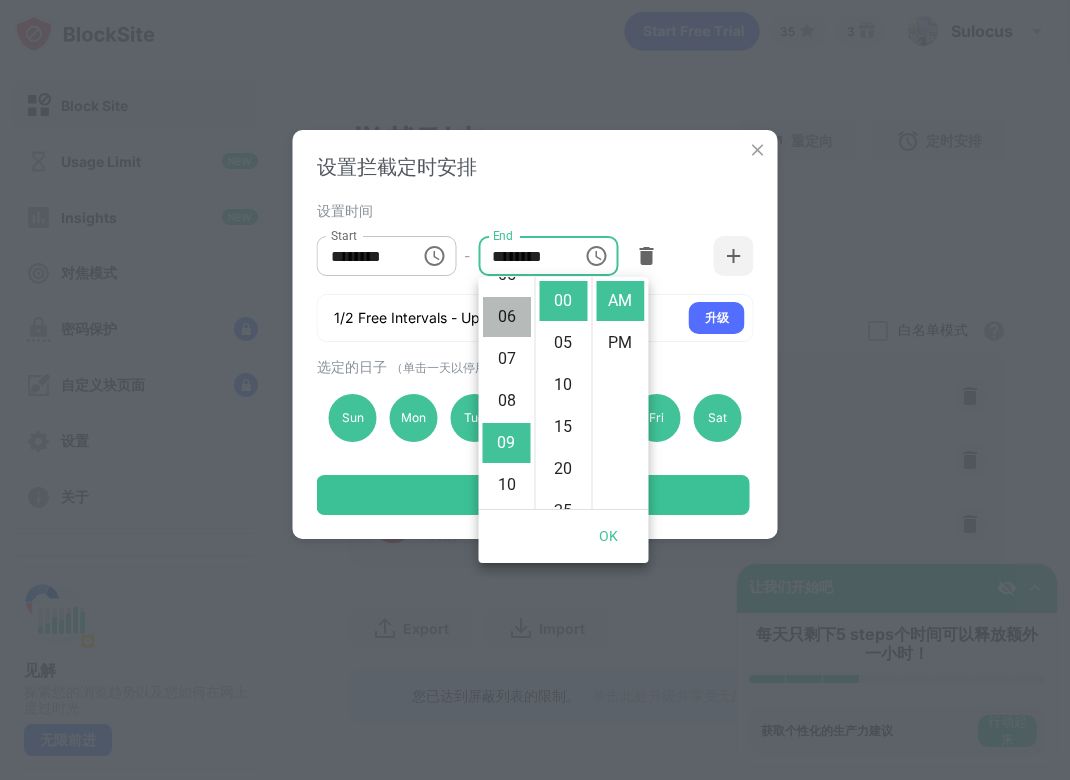 click on "06" at bounding box center [507, 317] 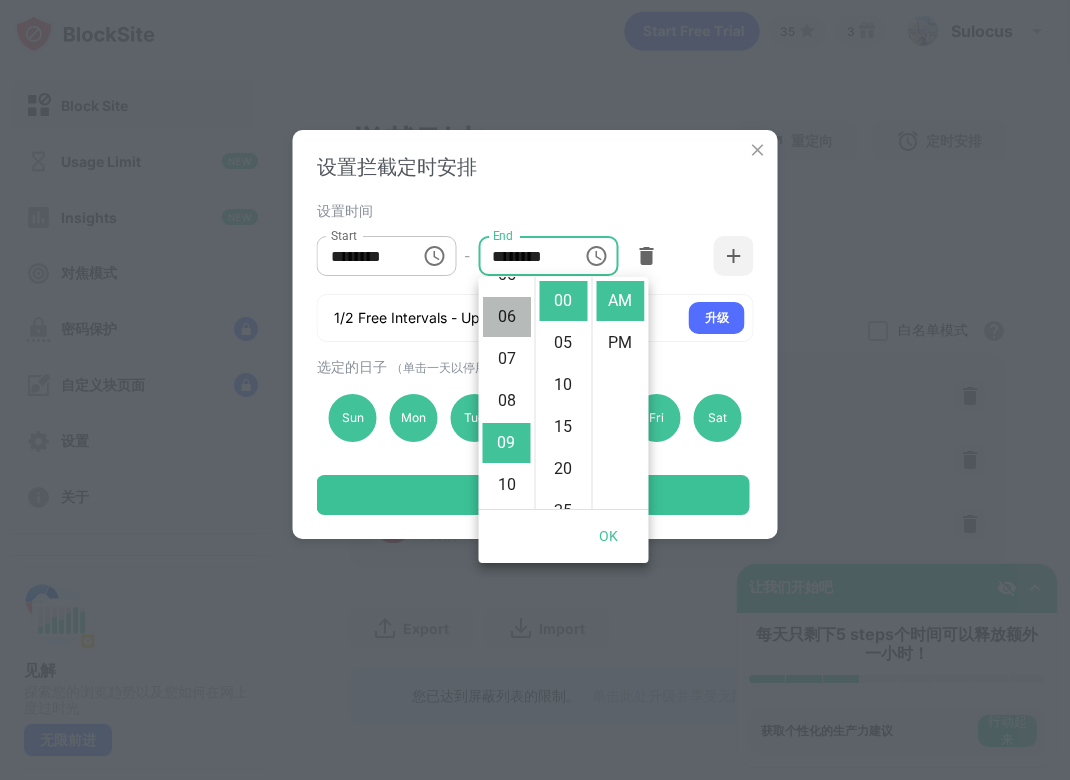 type on "********" 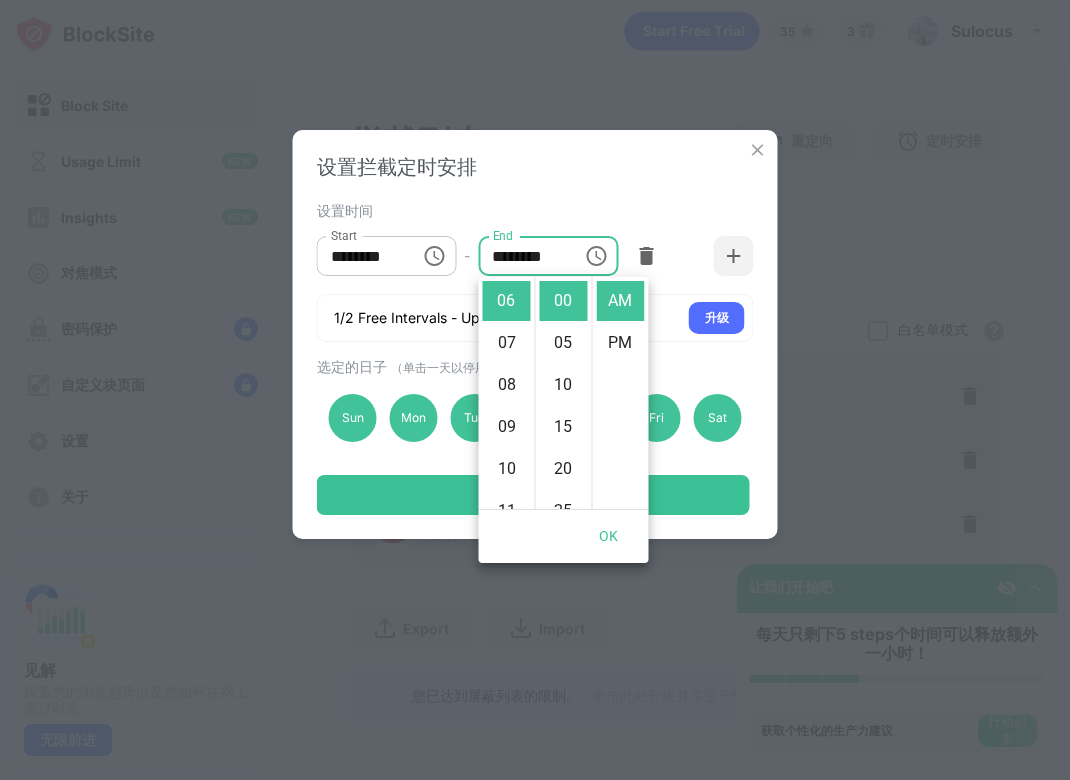 click on "OK" at bounding box center [609, 536] 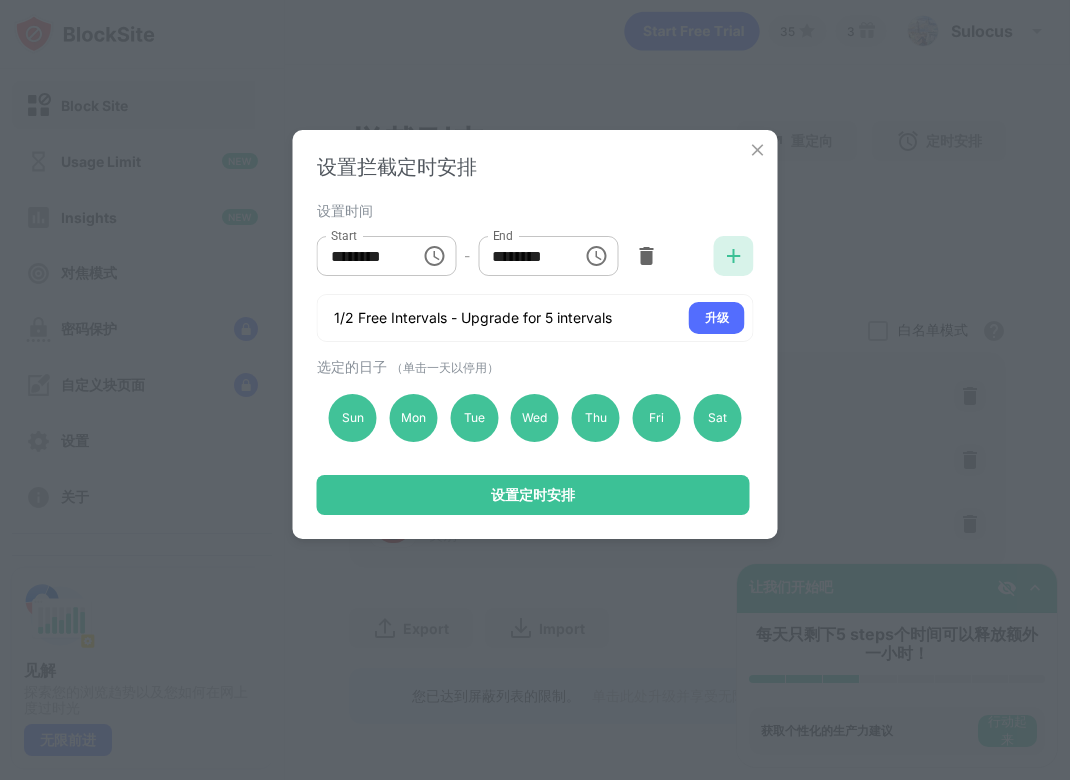 click at bounding box center (734, 256) 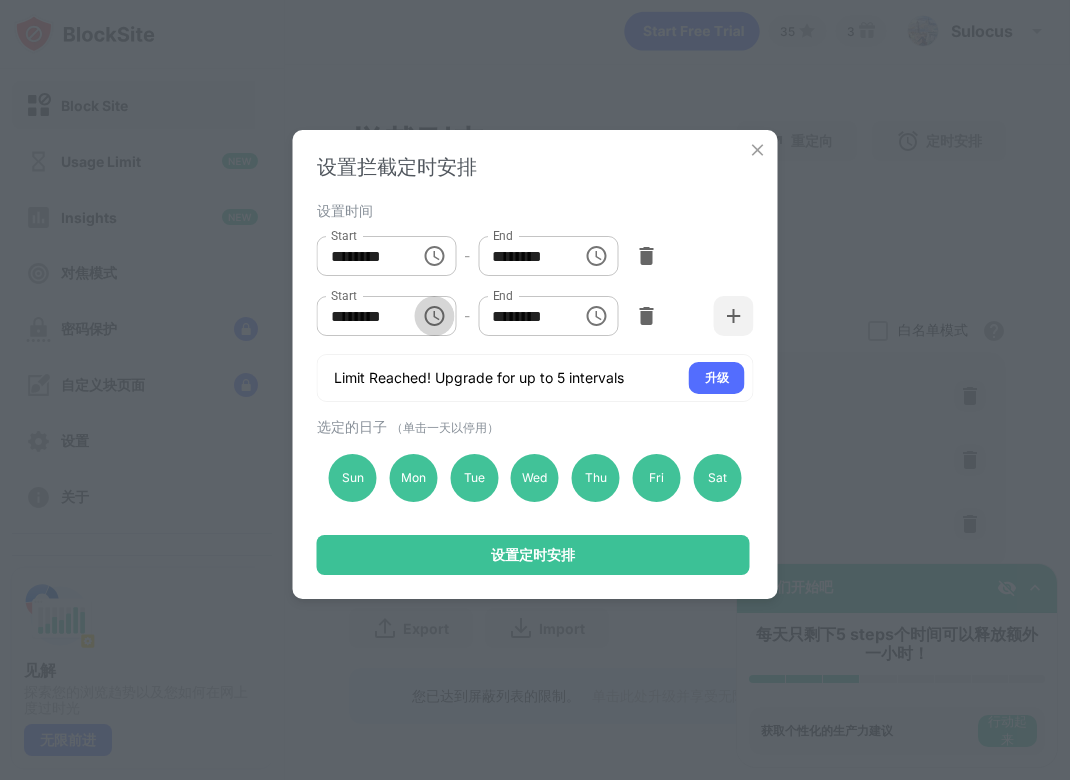 click 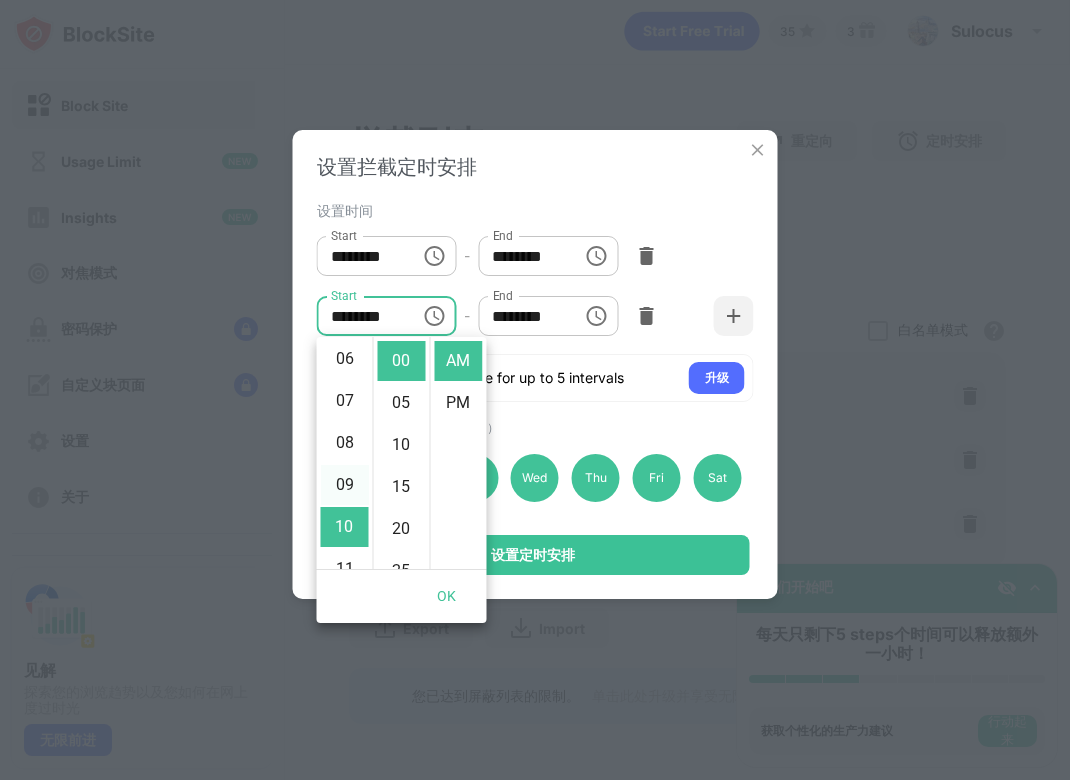 click on "09" at bounding box center [345, 485] 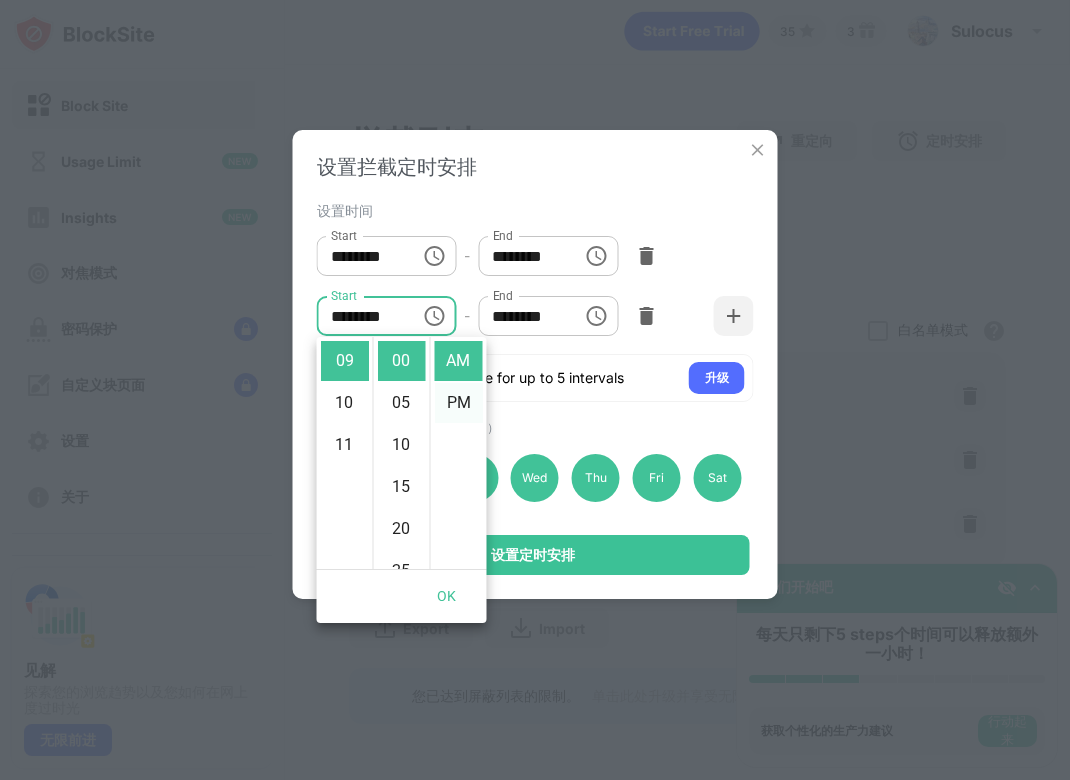 click on "PM" at bounding box center (459, 403) 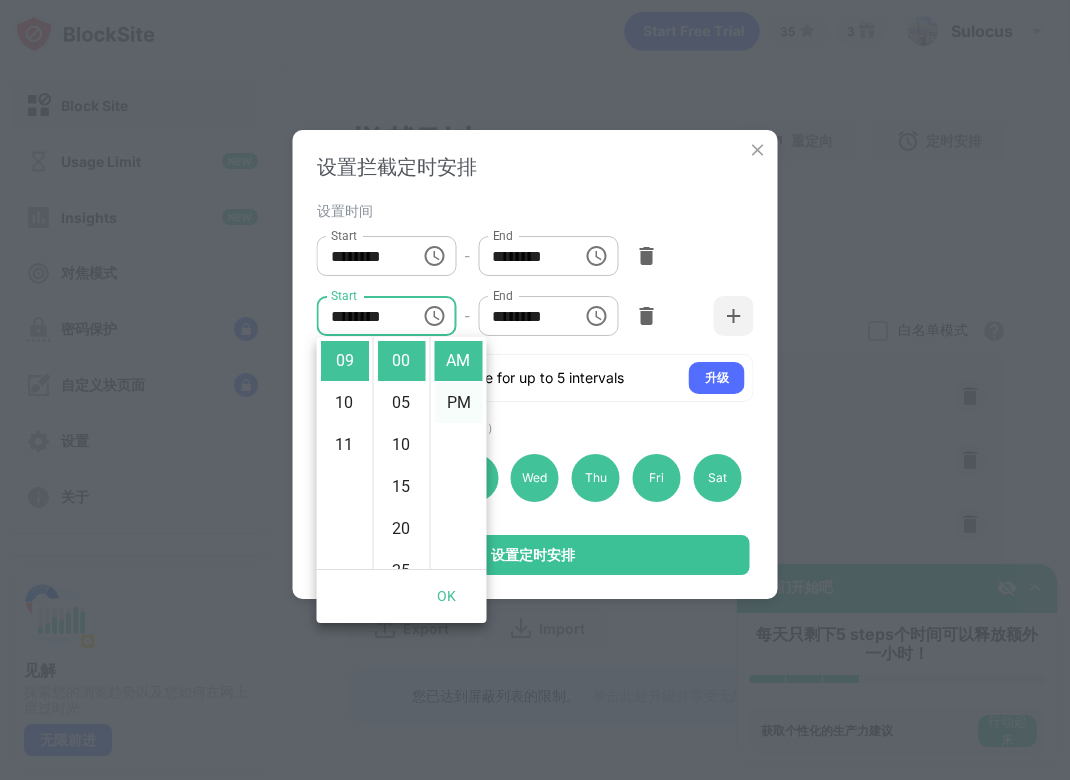 type on "********" 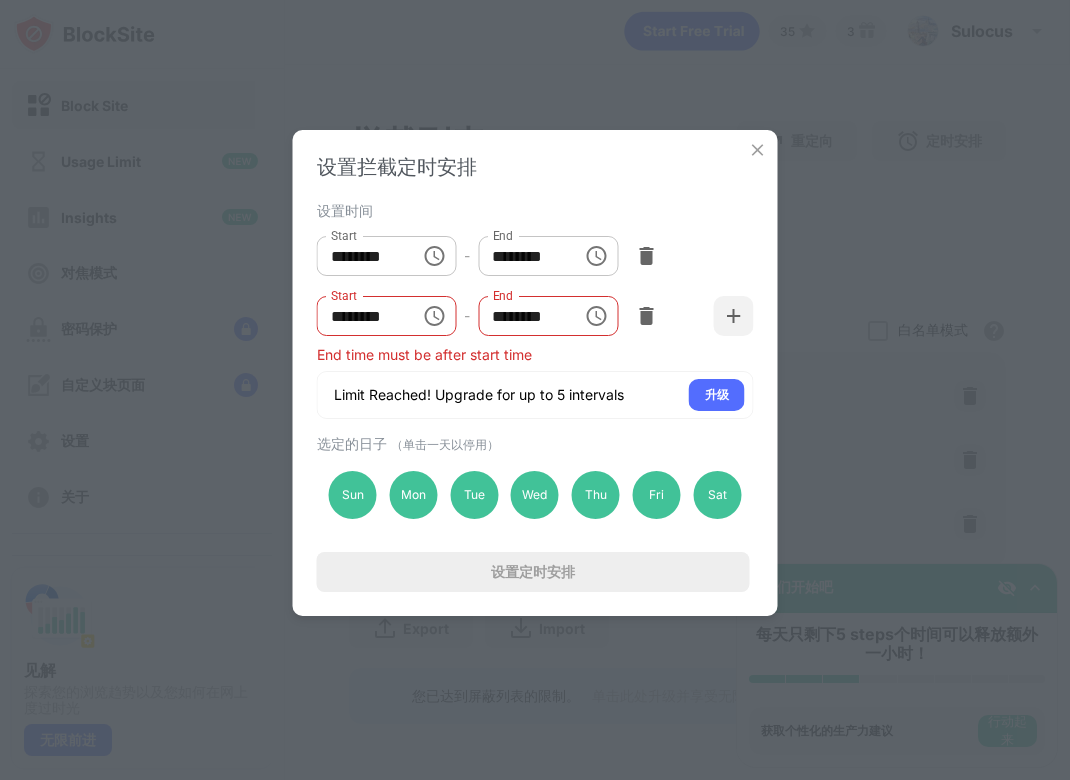 click 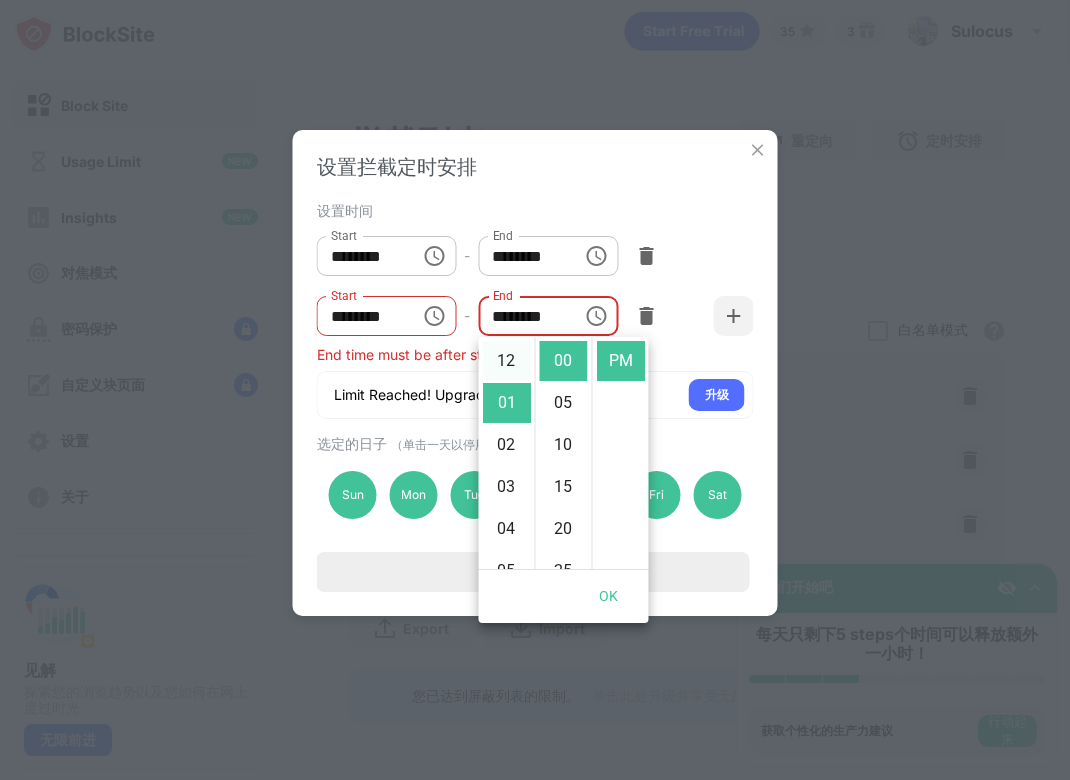 click on "12" at bounding box center (507, 361) 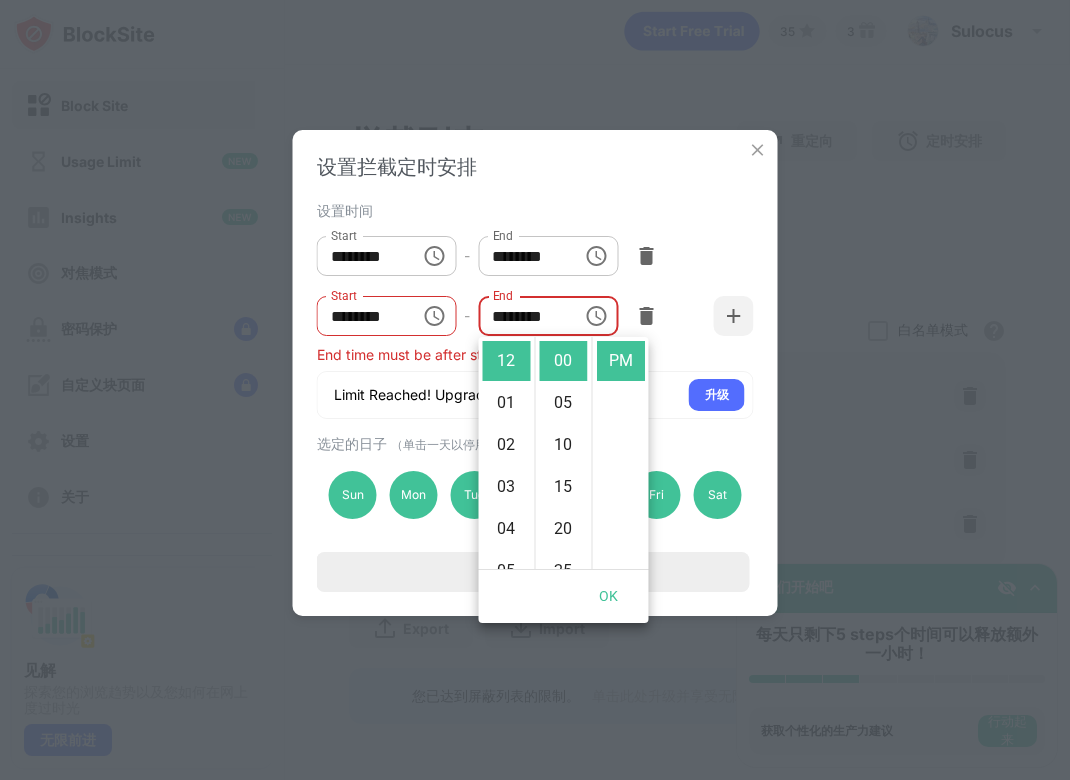 click on "AM PM" at bounding box center [620, 453] 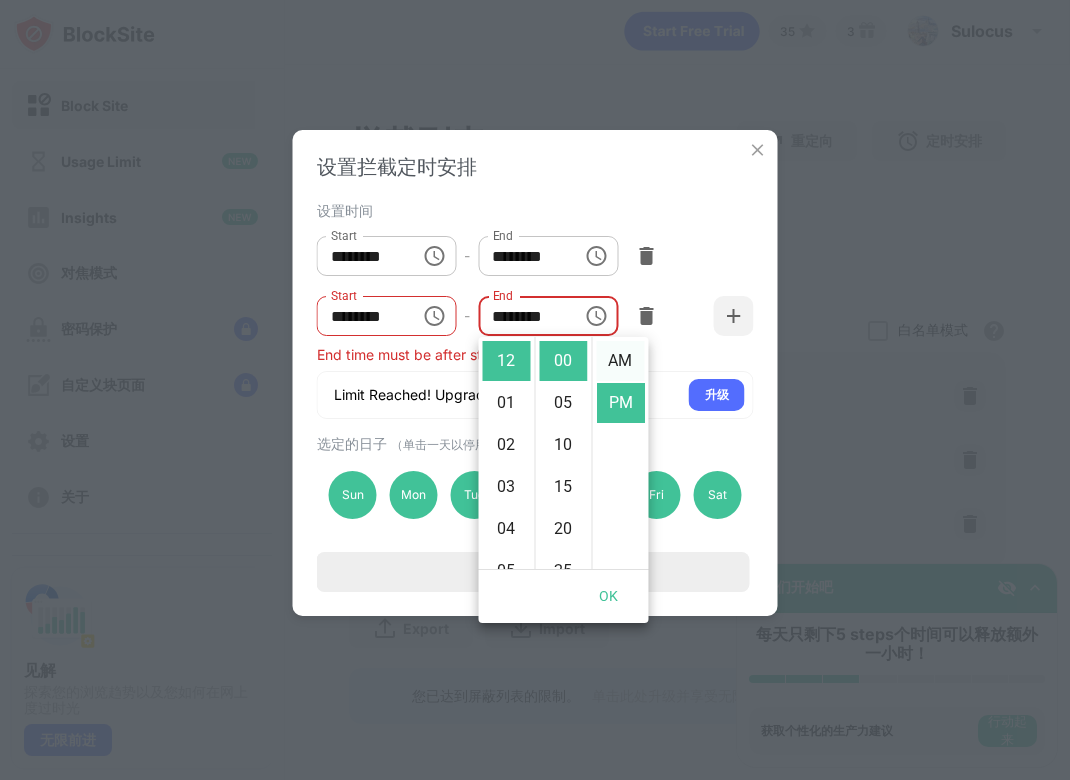 click on "AM" at bounding box center [621, 361] 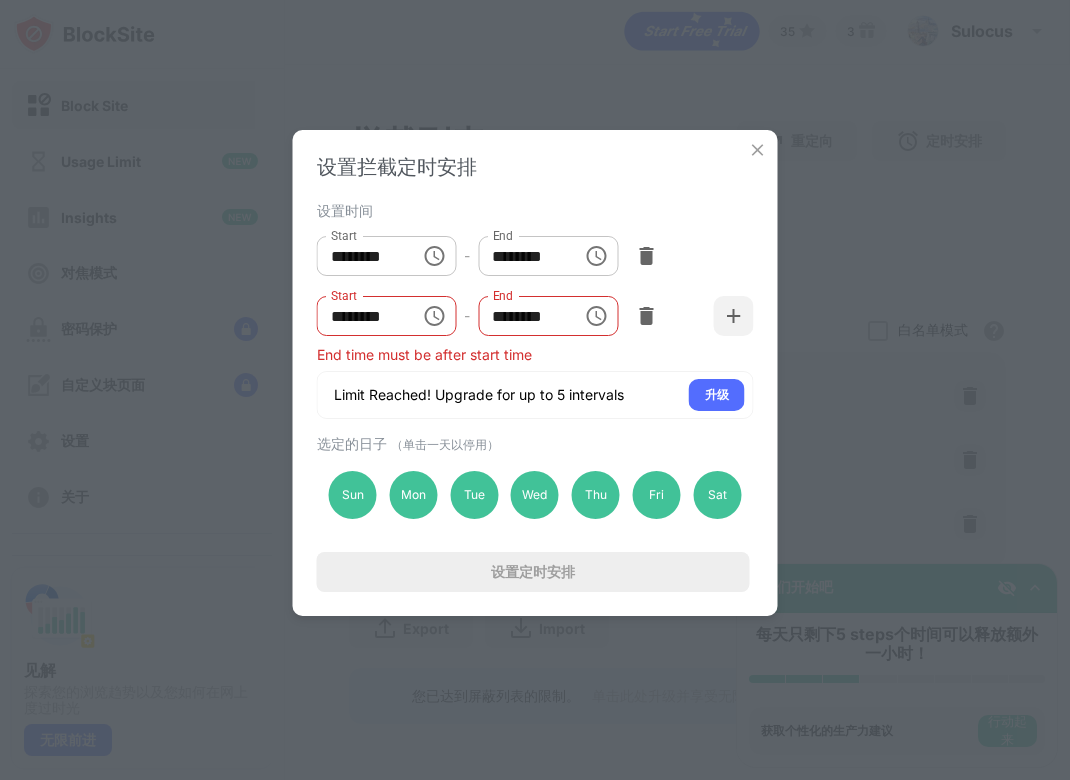 click 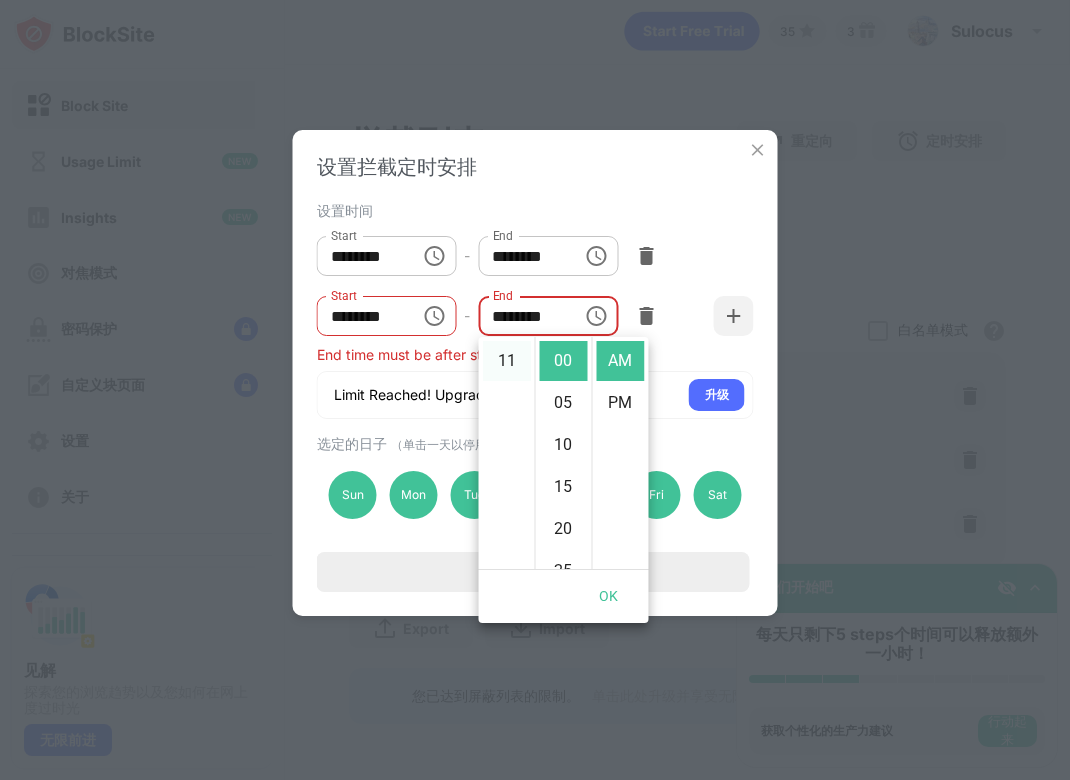 click on "11" at bounding box center [507, 361] 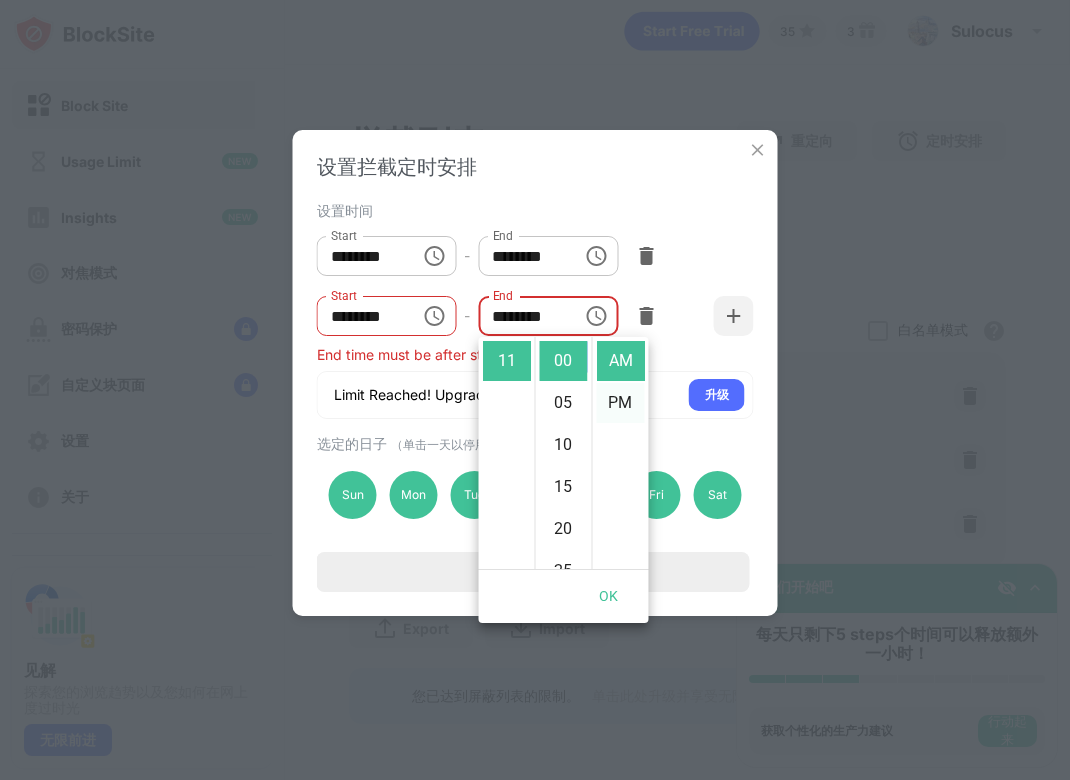 click on "PM" at bounding box center [621, 403] 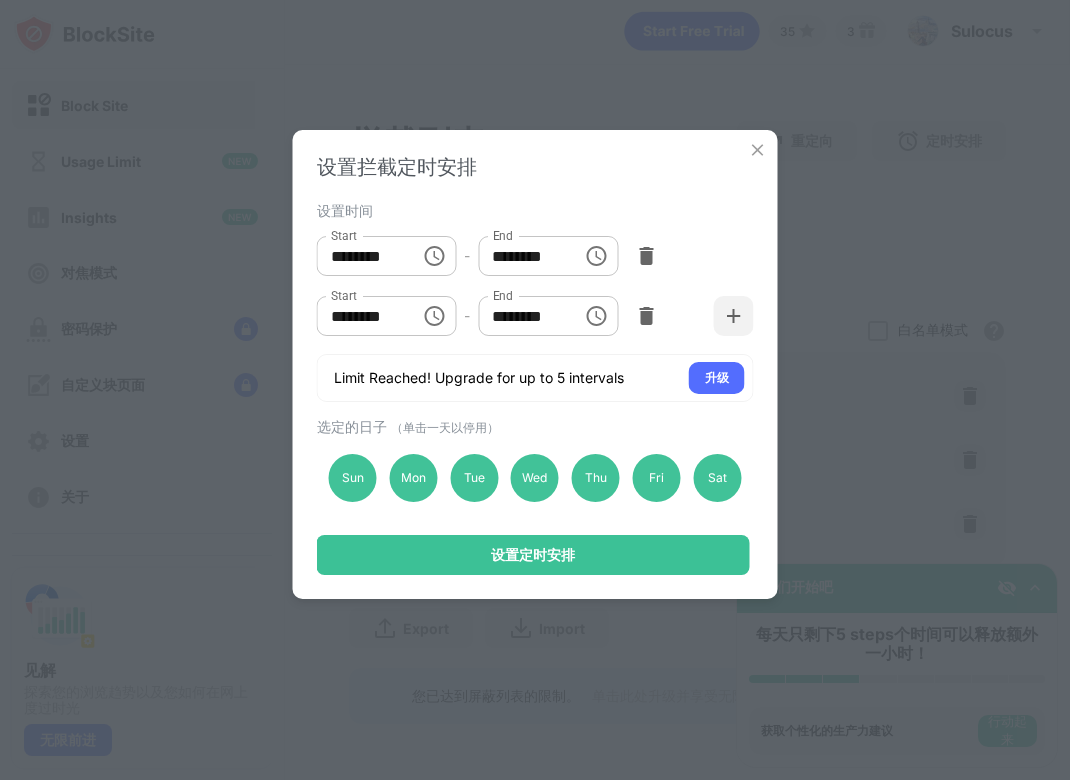scroll, scrollTop: 42, scrollLeft: 0, axis: vertical 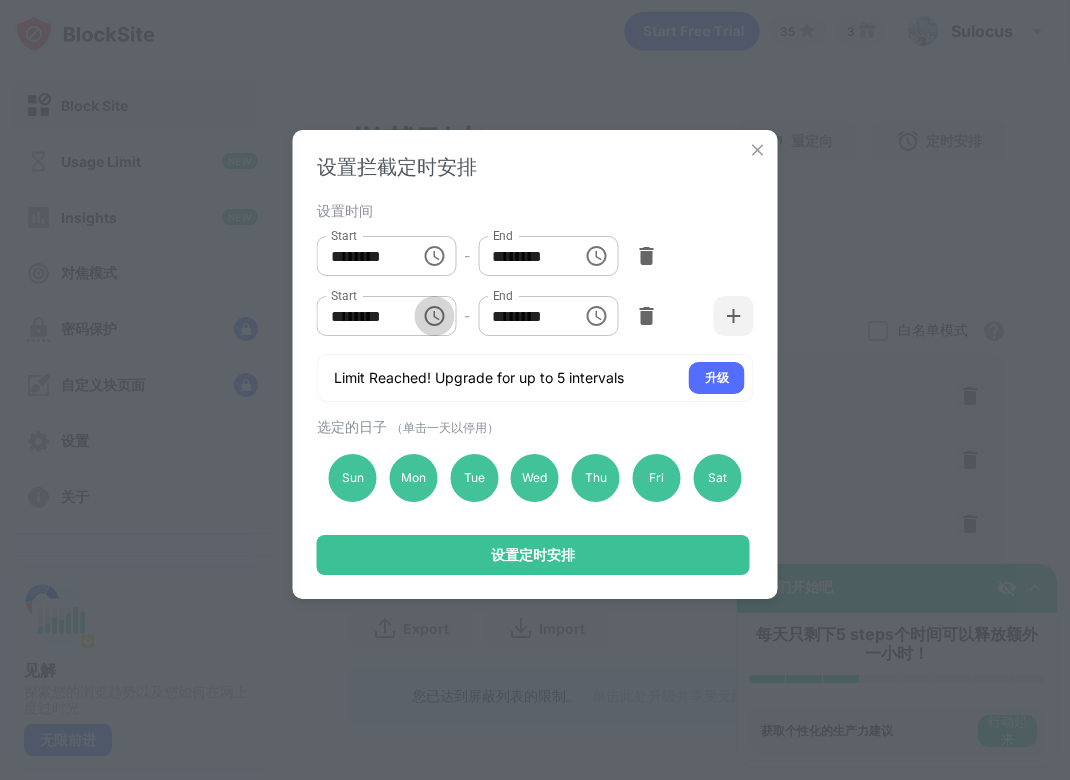 click 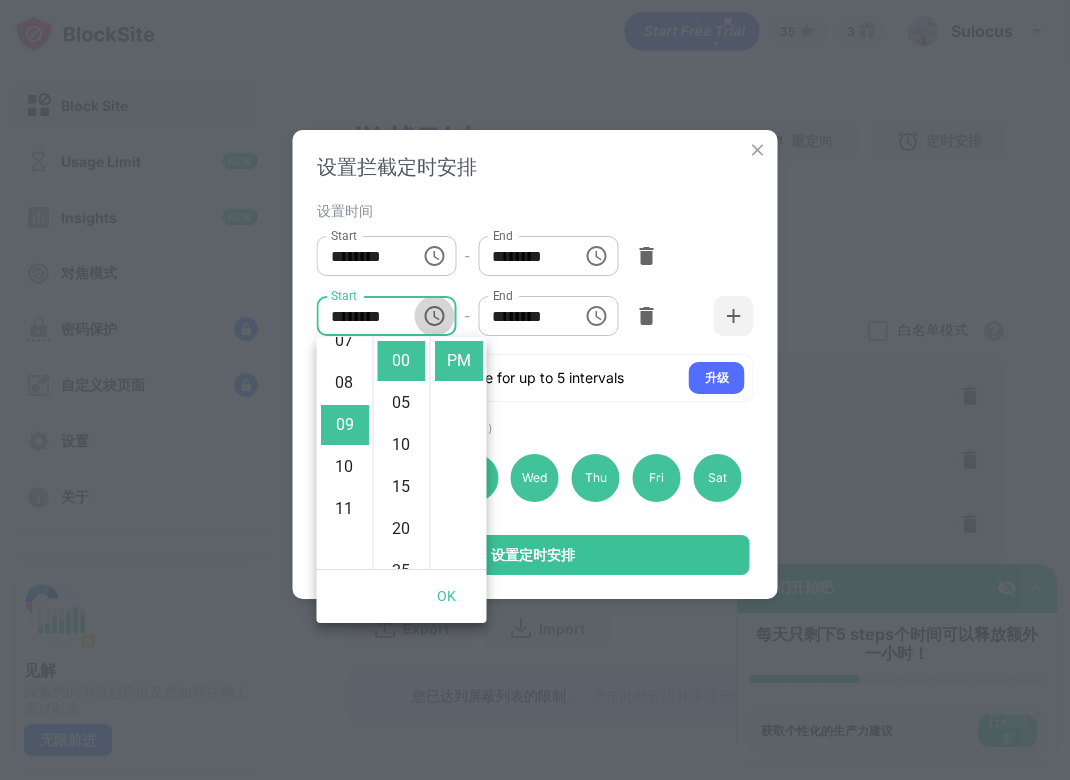 click at bounding box center [434, 316] 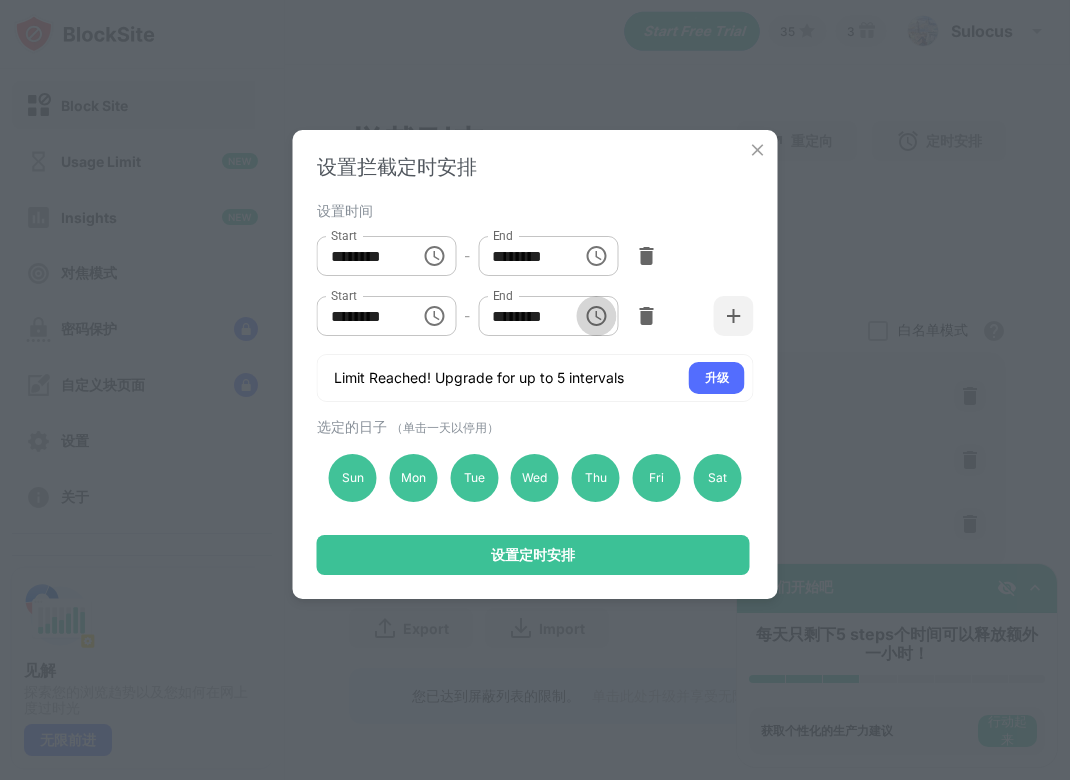 click 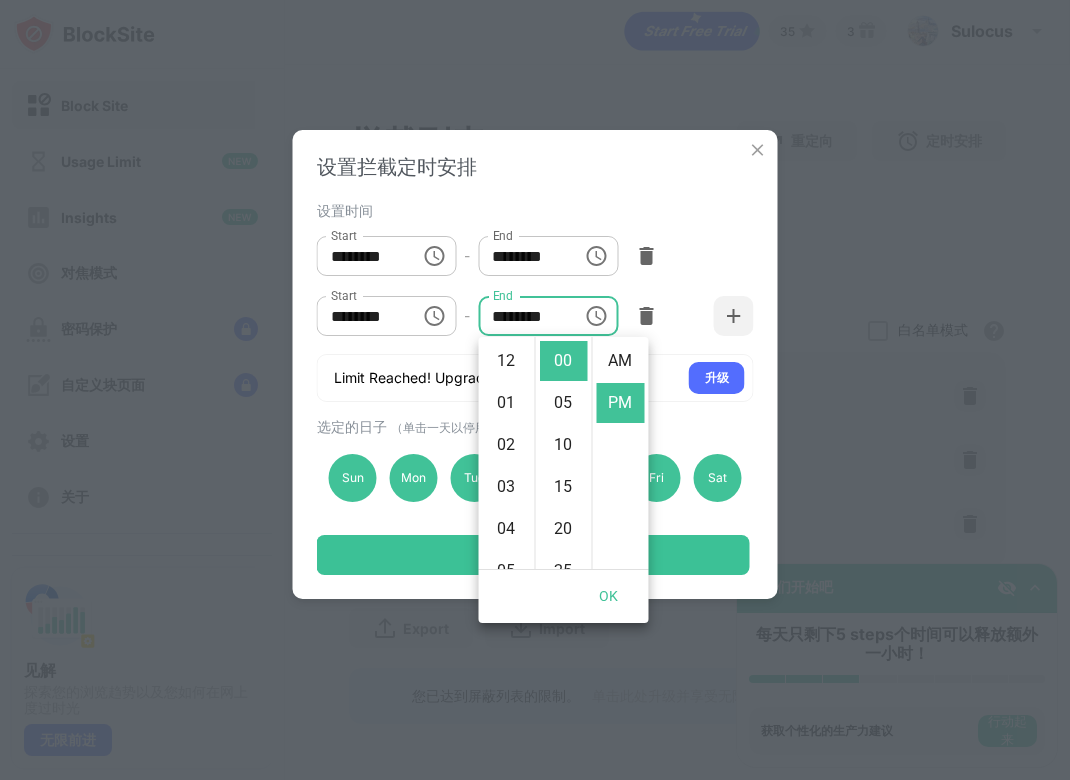scroll, scrollTop: 462, scrollLeft: 0, axis: vertical 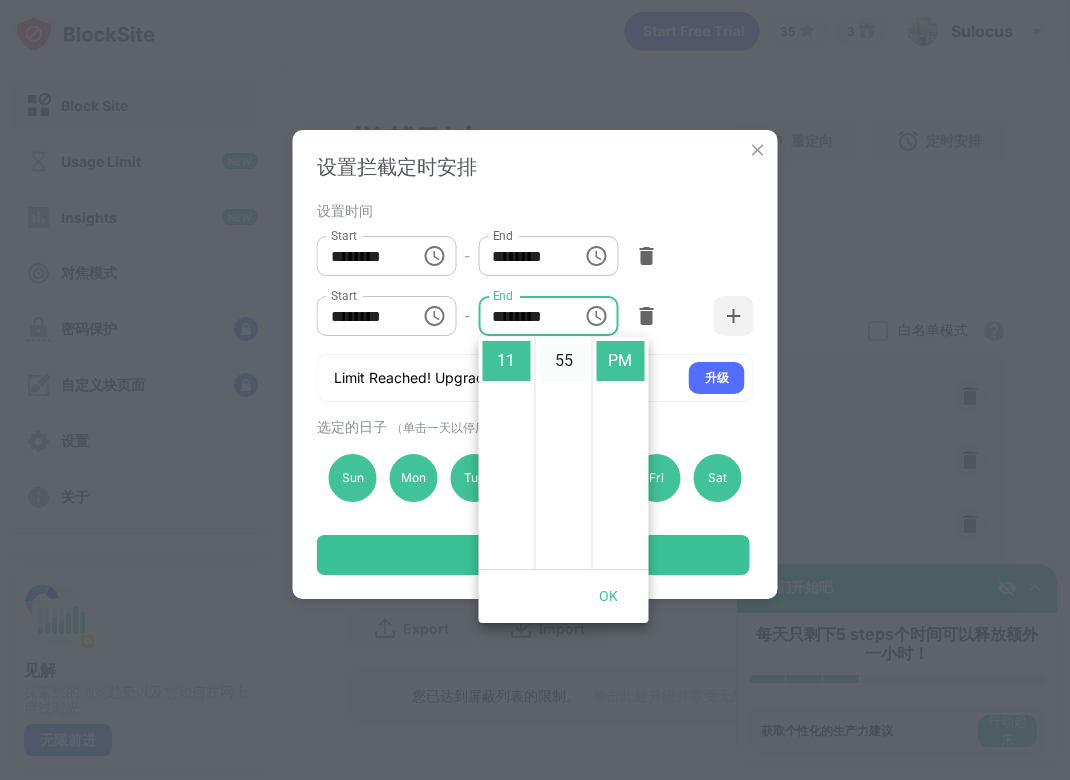 click on "55" at bounding box center (564, 361) 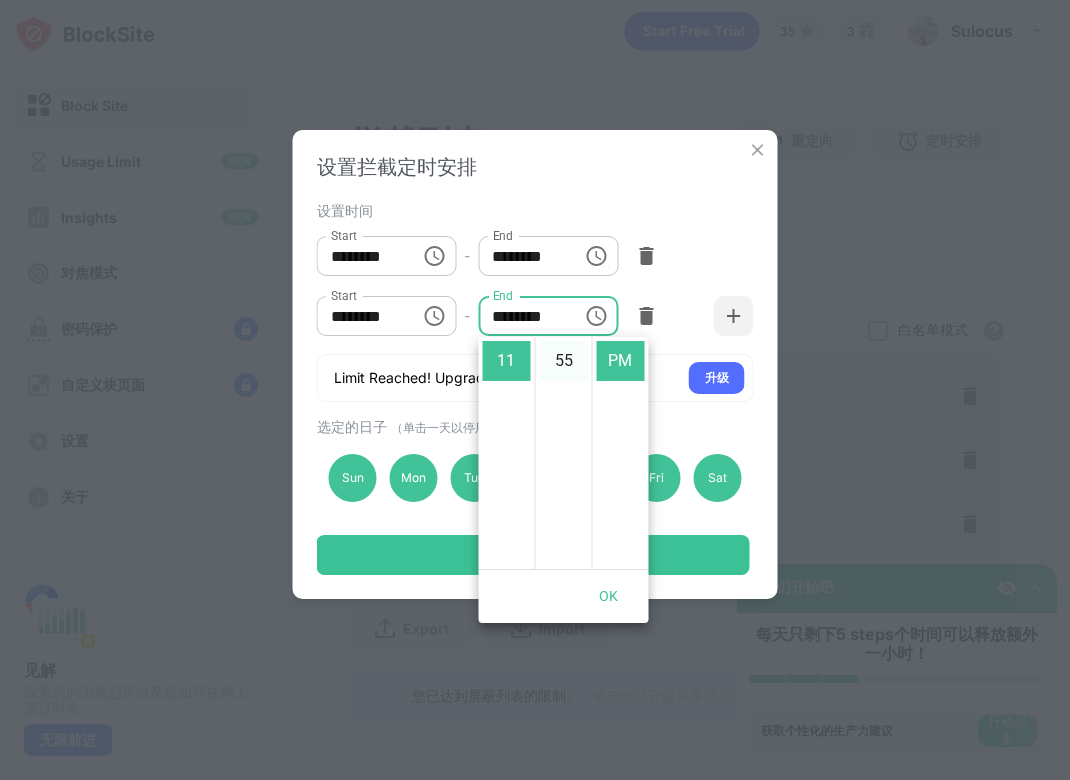 type on "********" 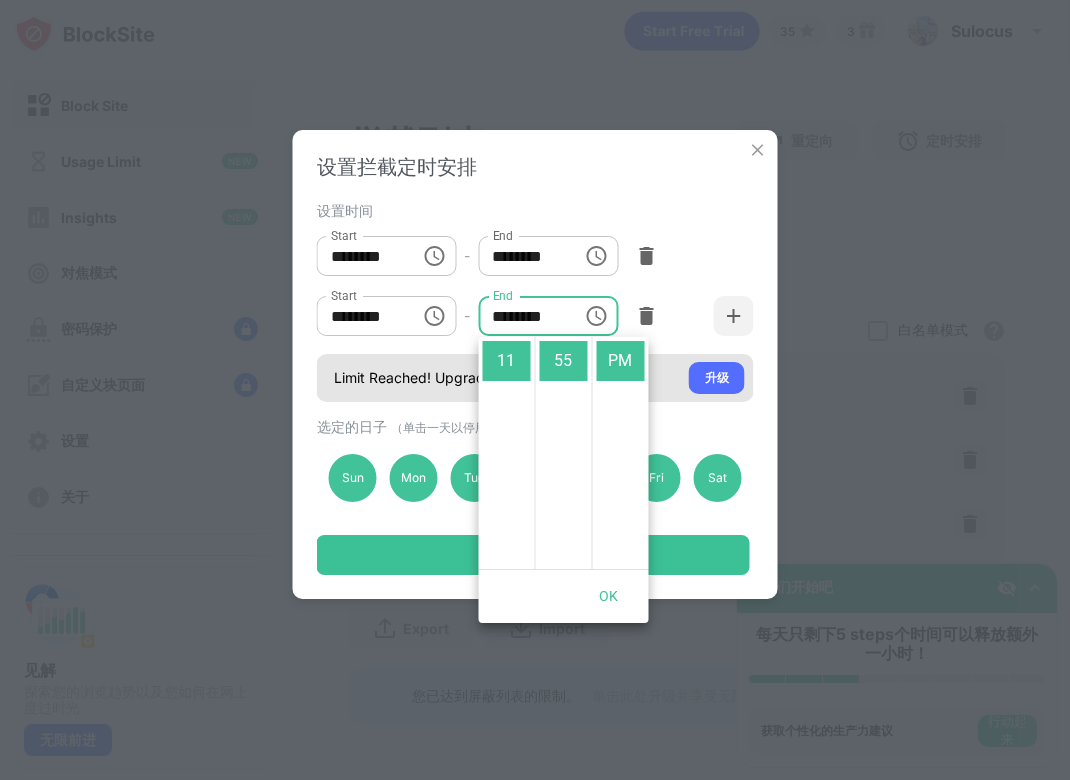 click on "Limit Reached! Upgrade for up to 5 intervals 升级" at bounding box center (535, 378) 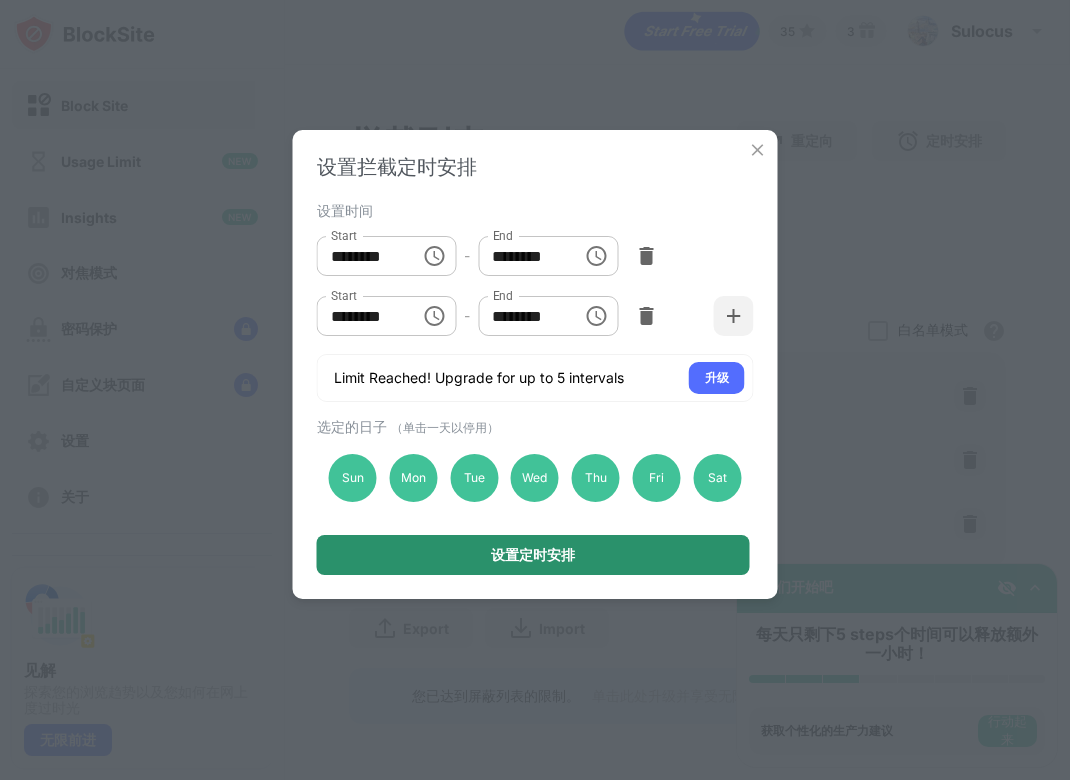 click on "设置定时安排" at bounding box center (533, 555) 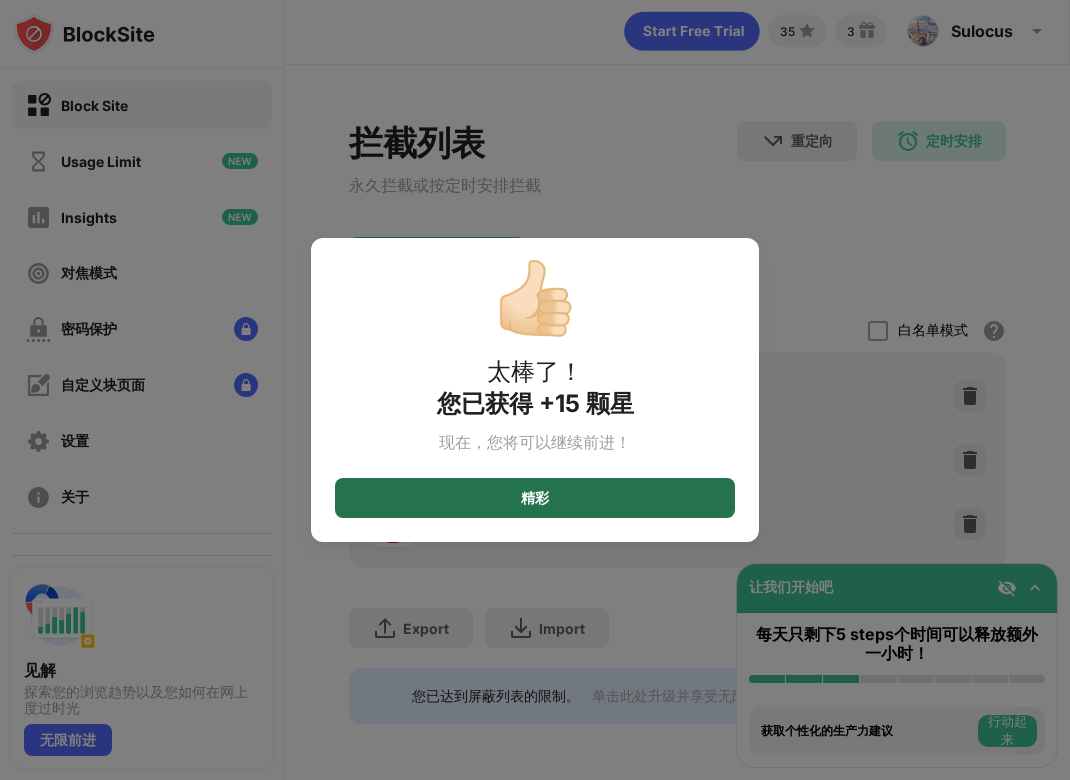 click on "精彩" at bounding box center [535, 498] 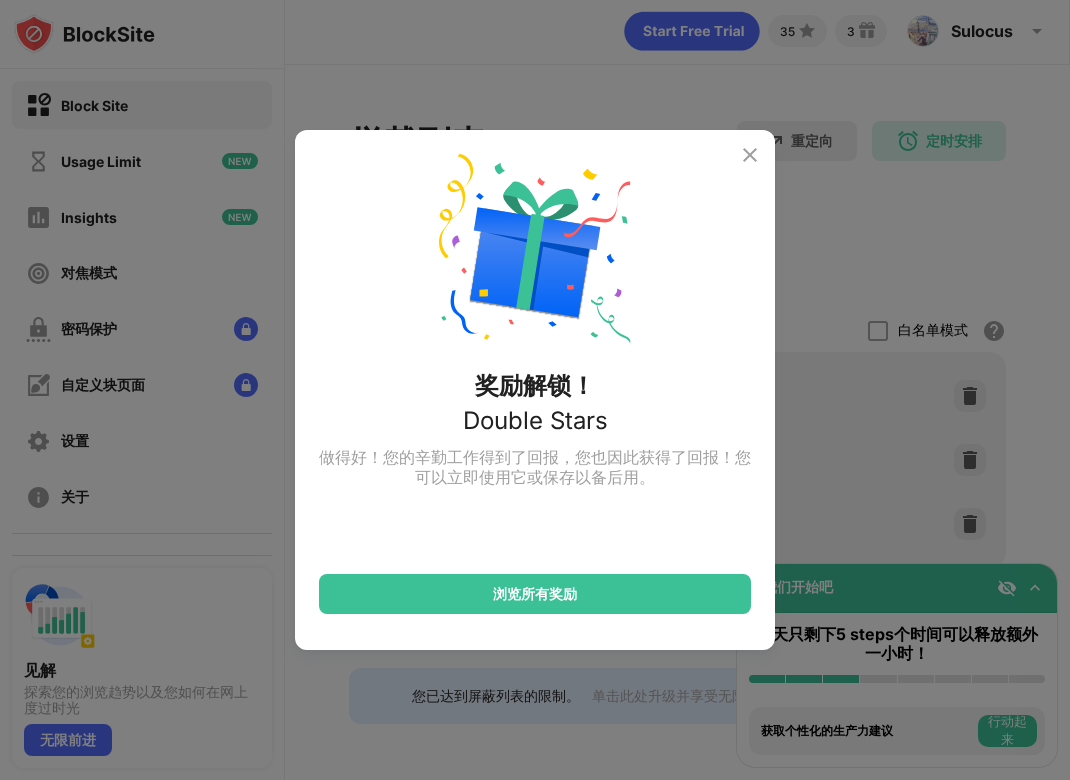 click at bounding box center [750, 155] 